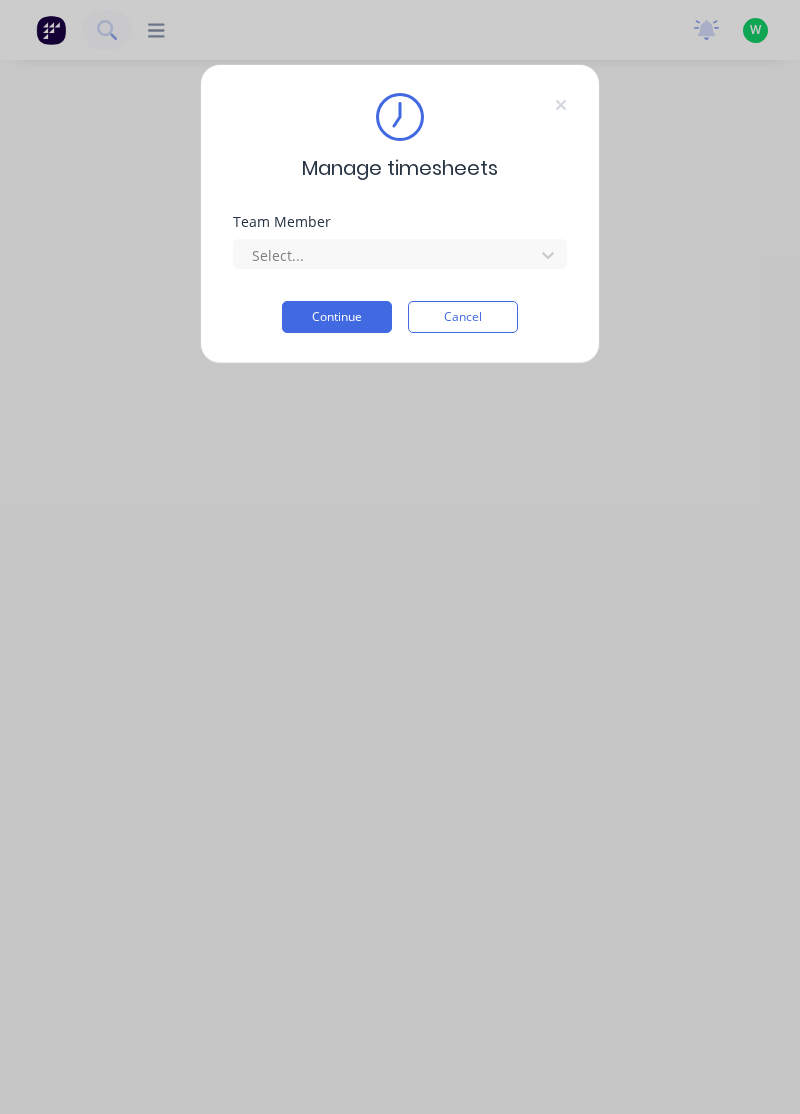 scroll, scrollTop: 0, scrollLeft: 0, axis: both 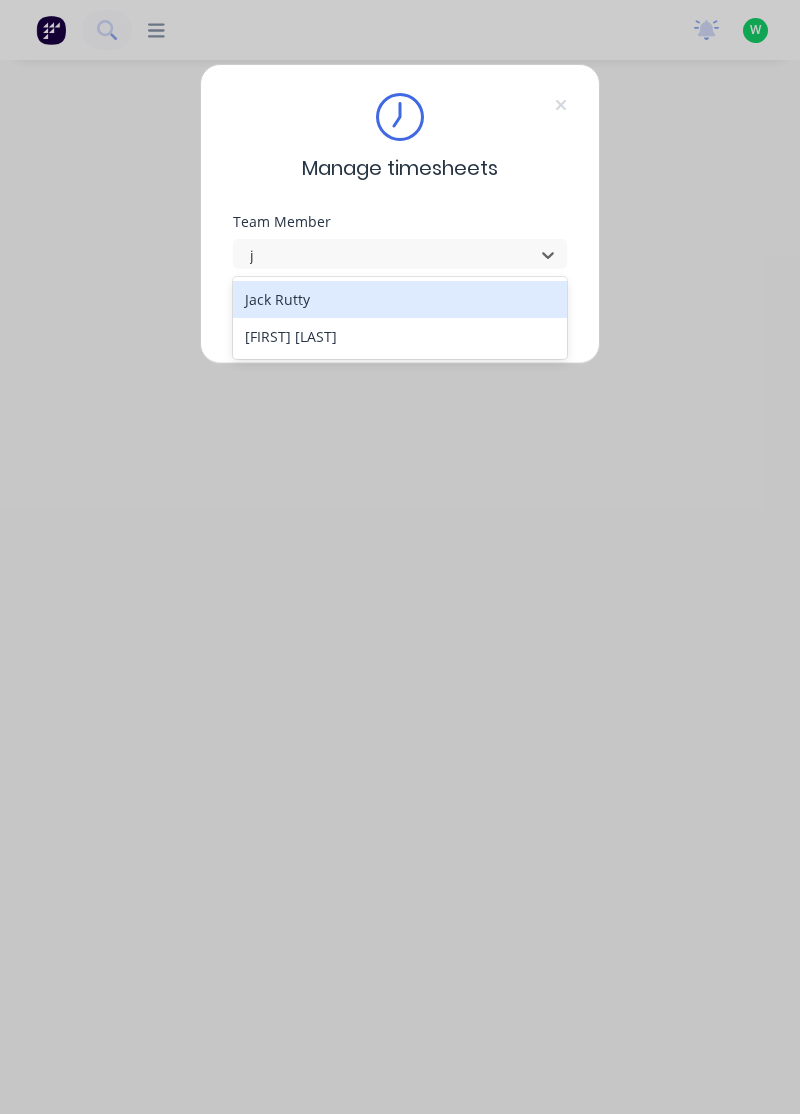 click on "[FIRST] [LAST]" at bounding box center [400, 336] 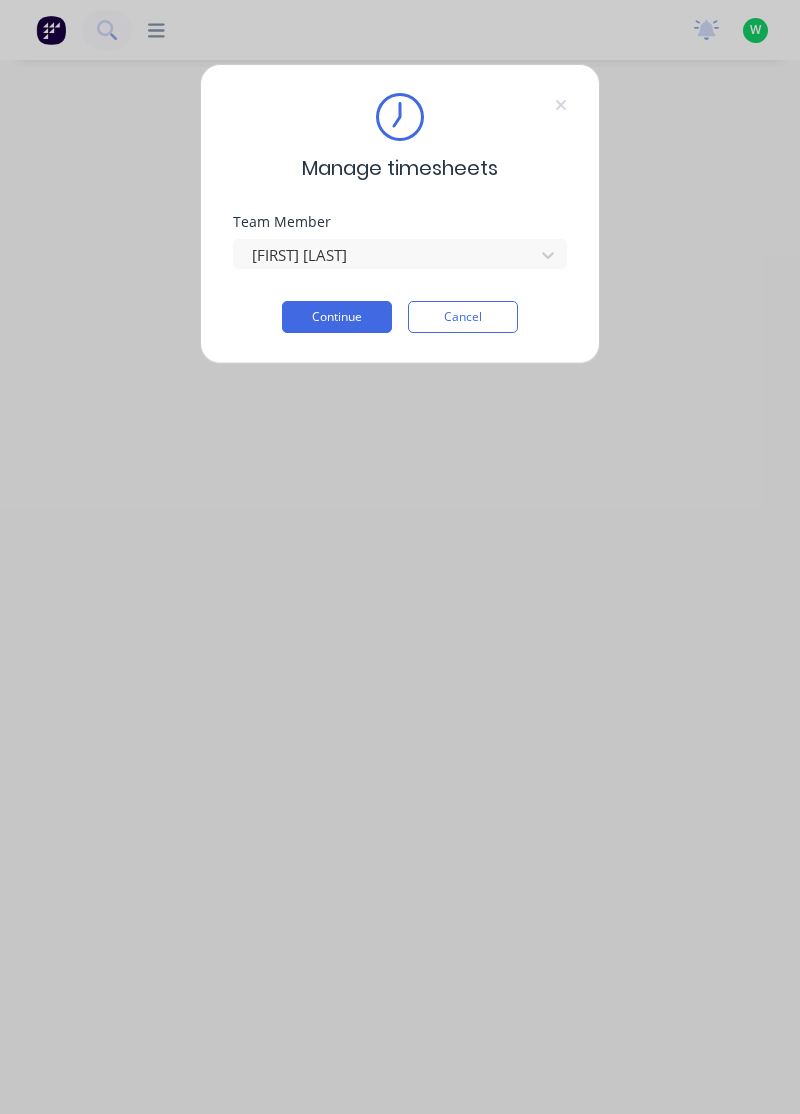click on "Continue" at bounding box center (337, 317) 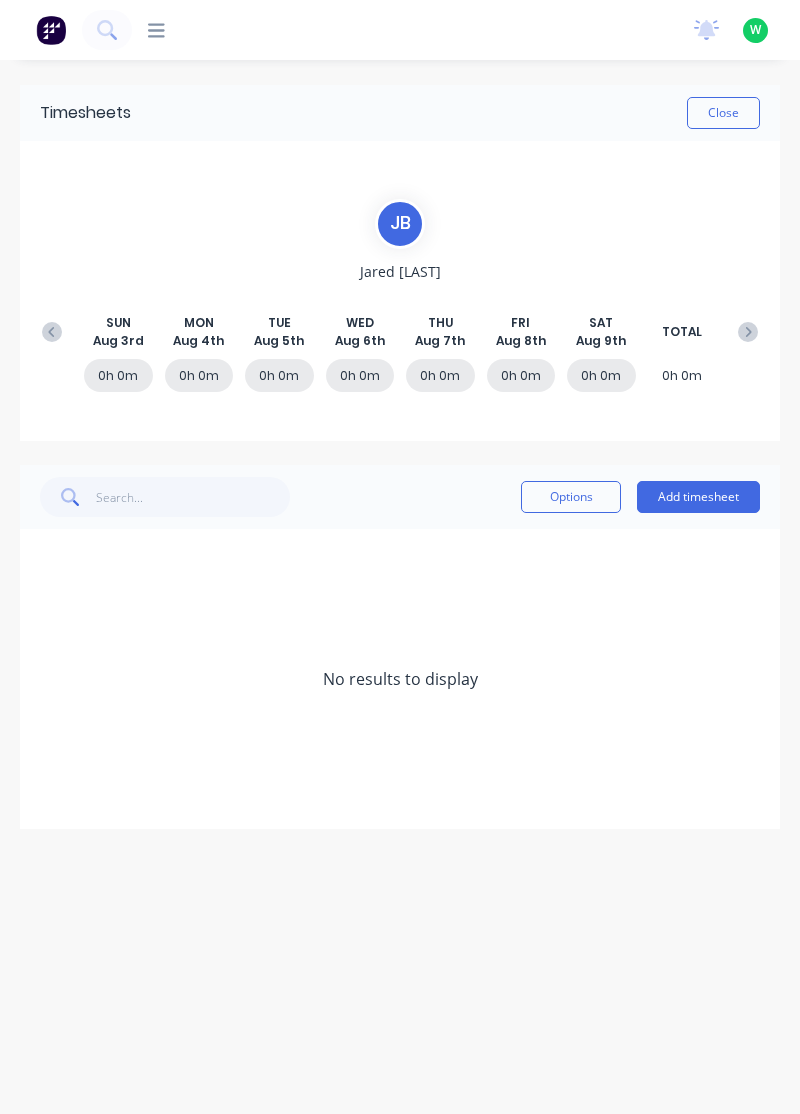 click on "Add timesheet" at bounding box center (698, 497) 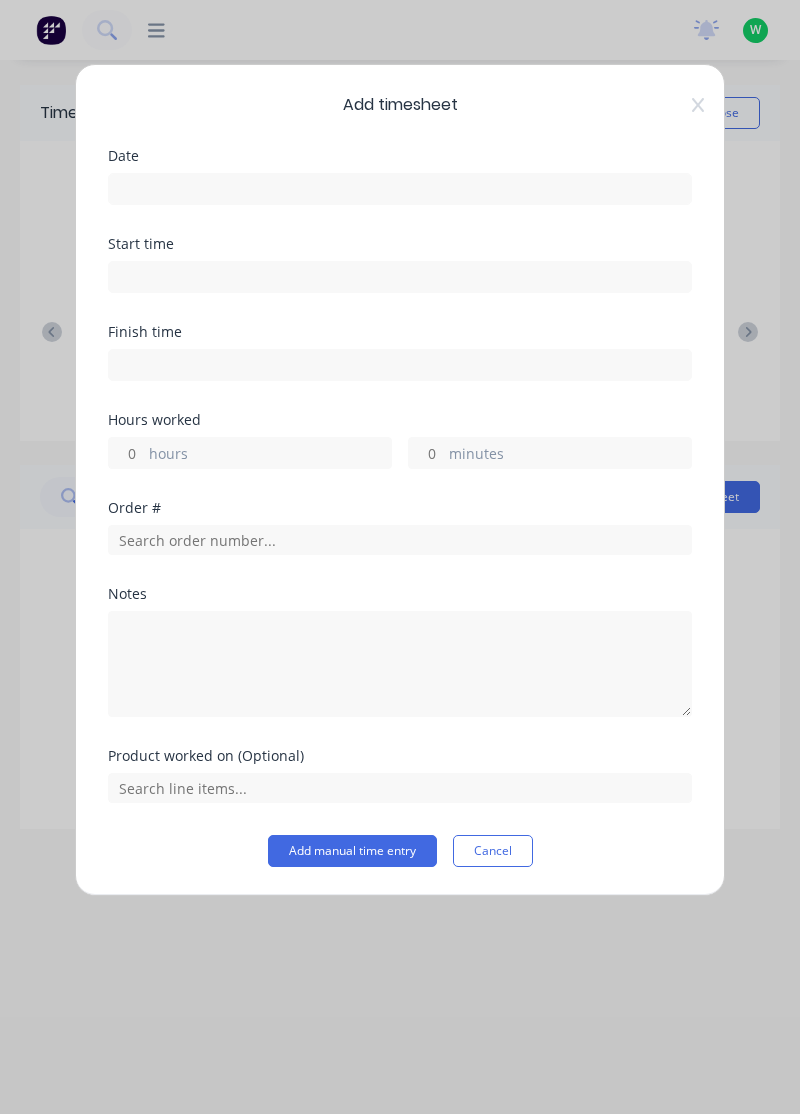 click at bounding box center [400, 189] 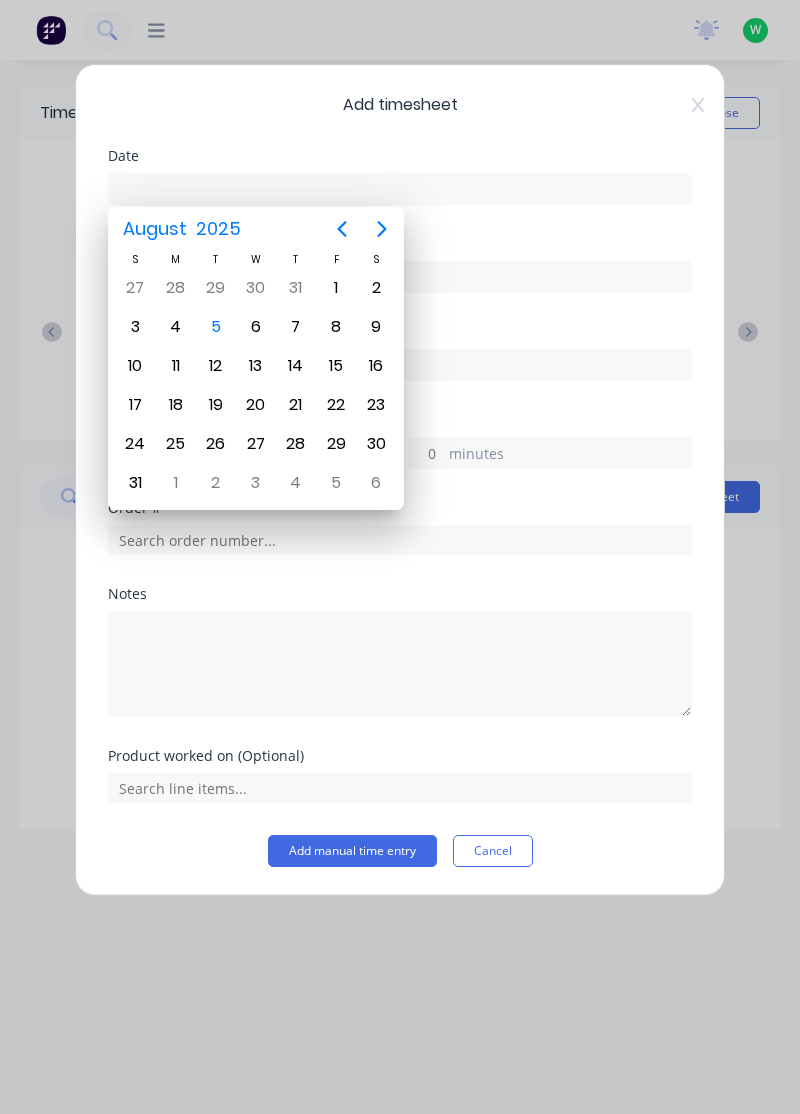 click on "5" at bounding box center [216, 327] 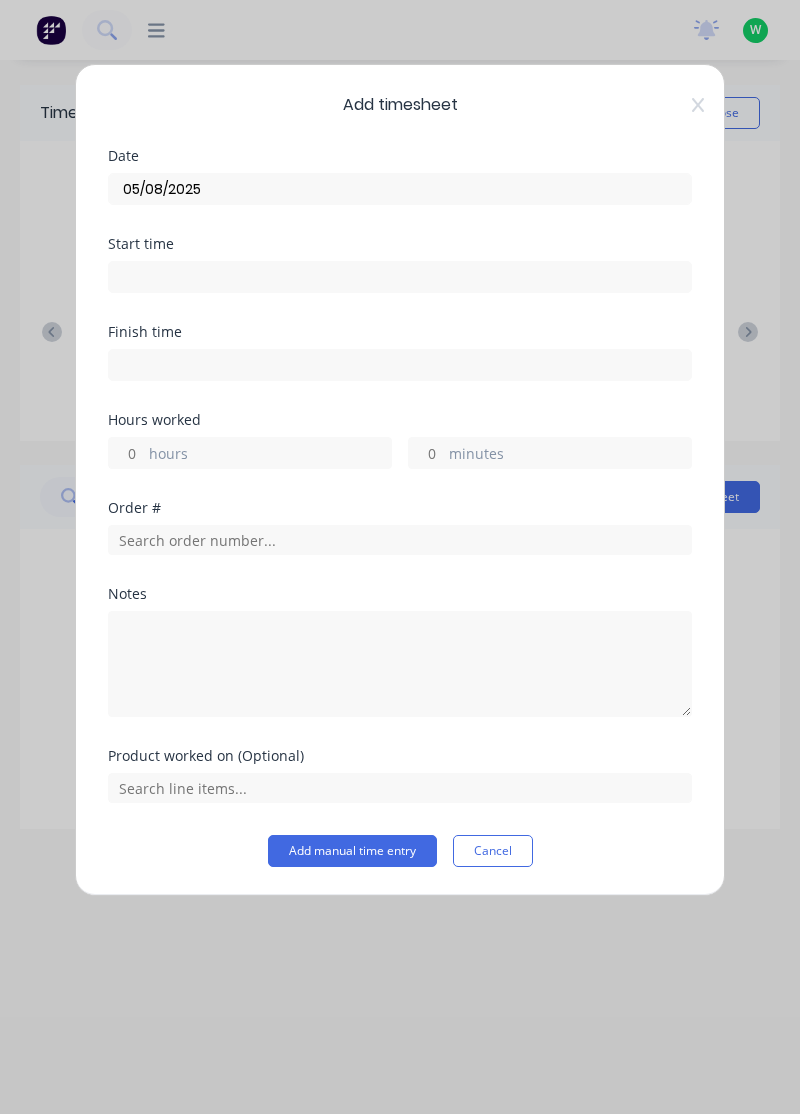 click on "hours" at bounding box center [270, 455] 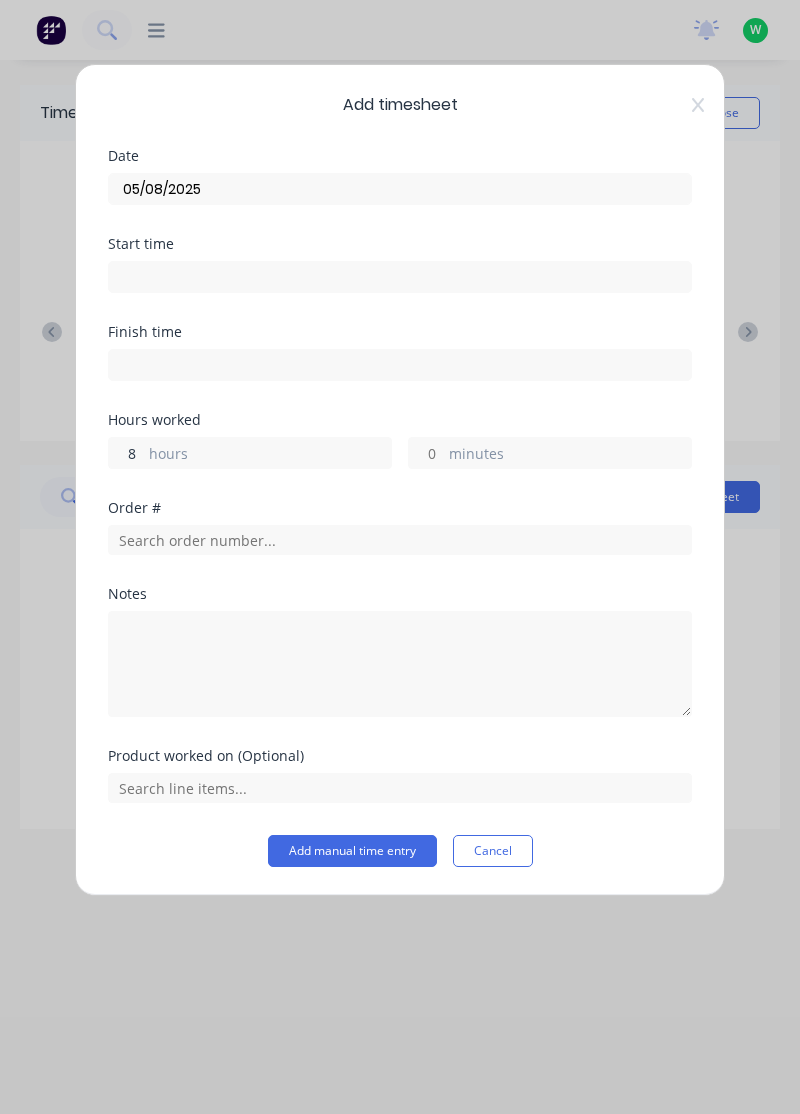 type on "8" 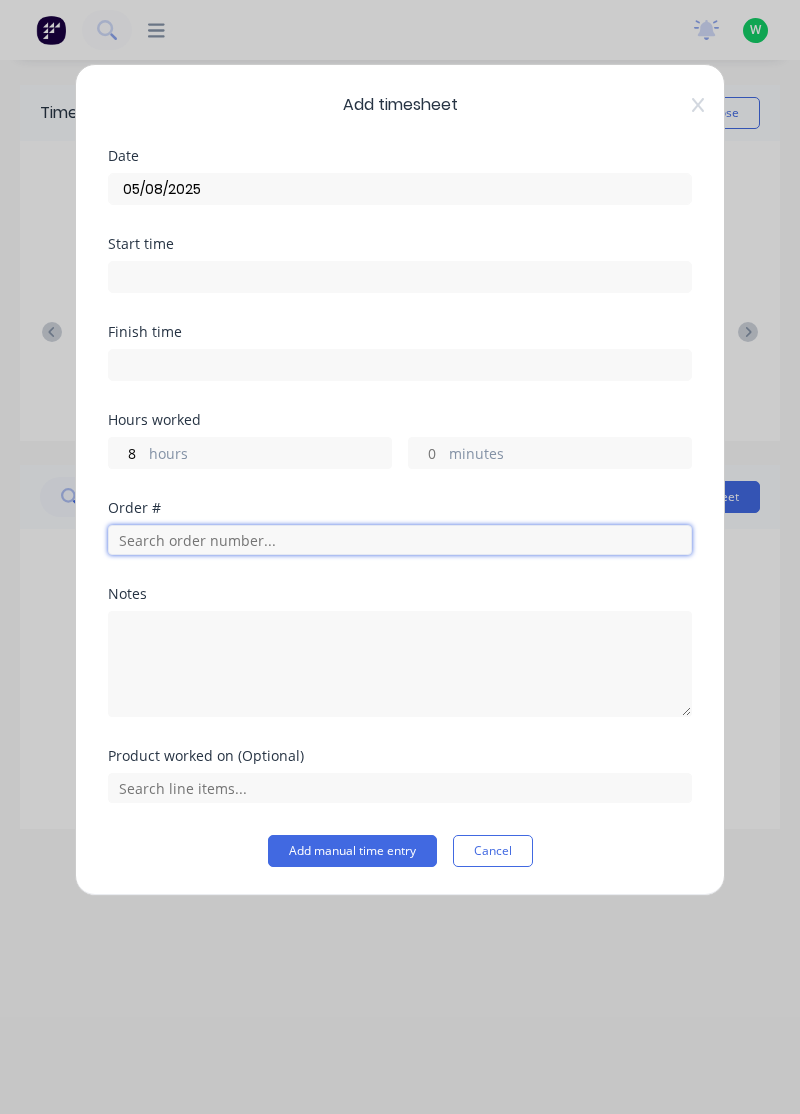 click at bounding box center [400, 540] 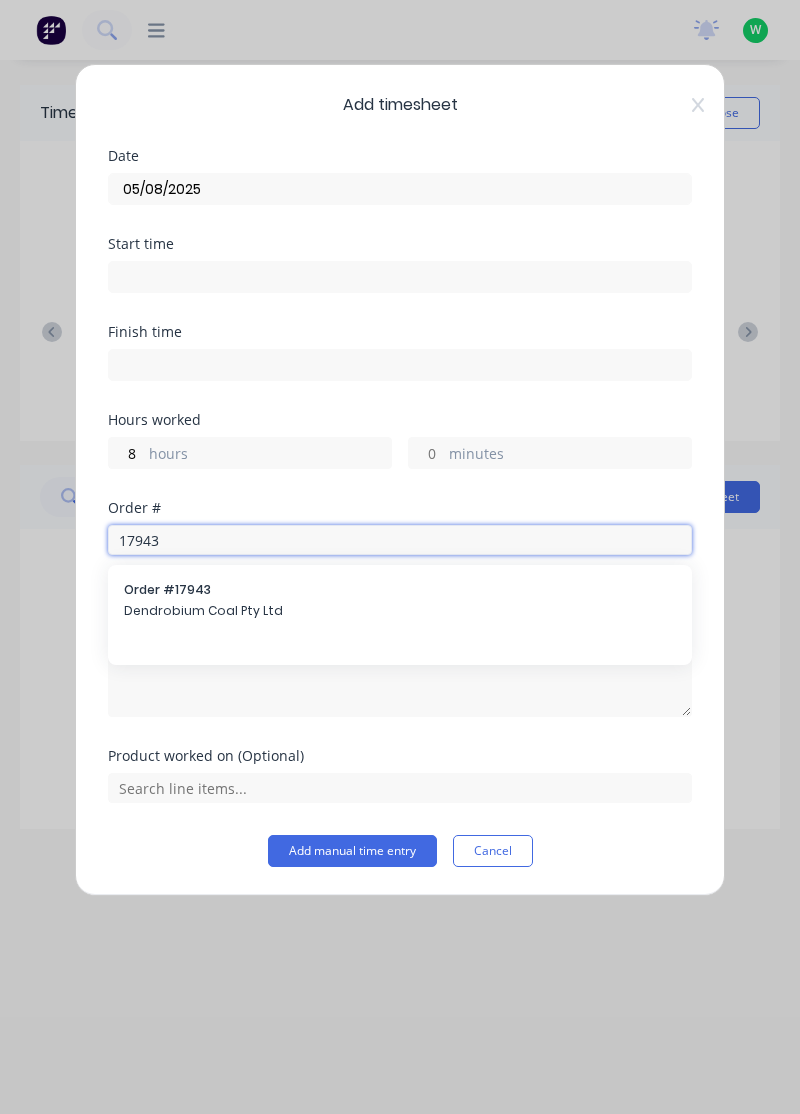 type on "17943" 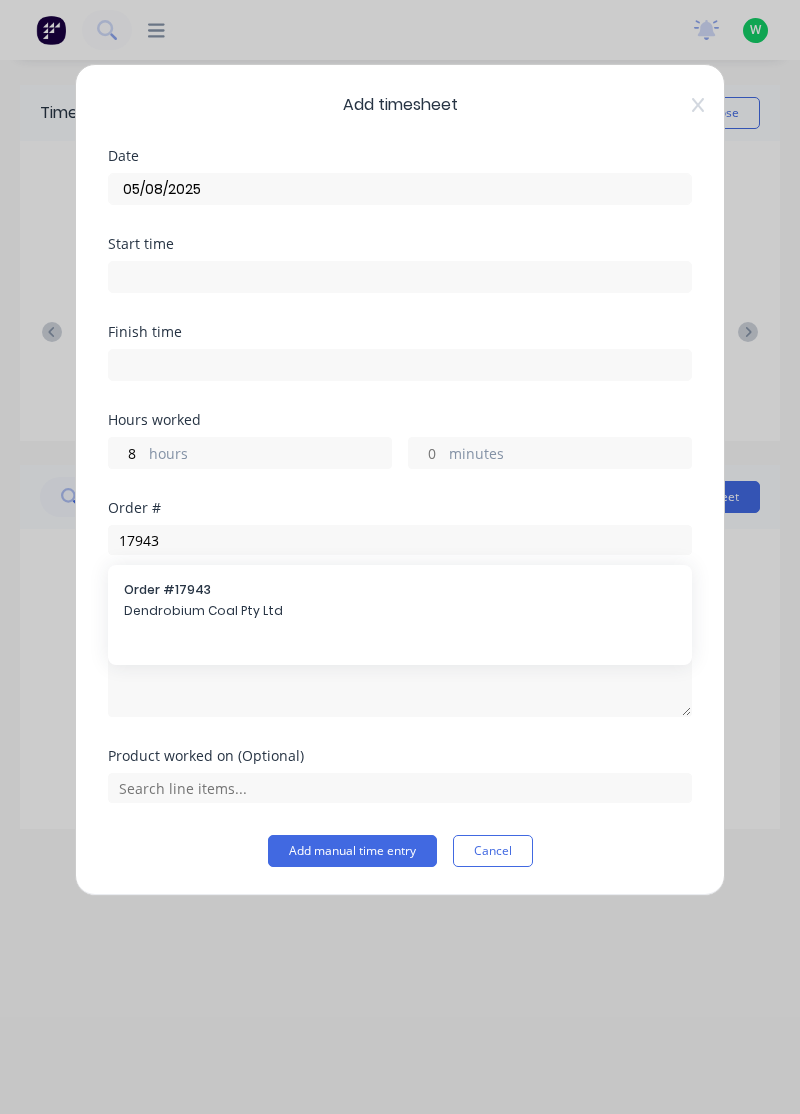 click on "Dendrobium Coal Pty Ltd" at bounding box center (400, 611) 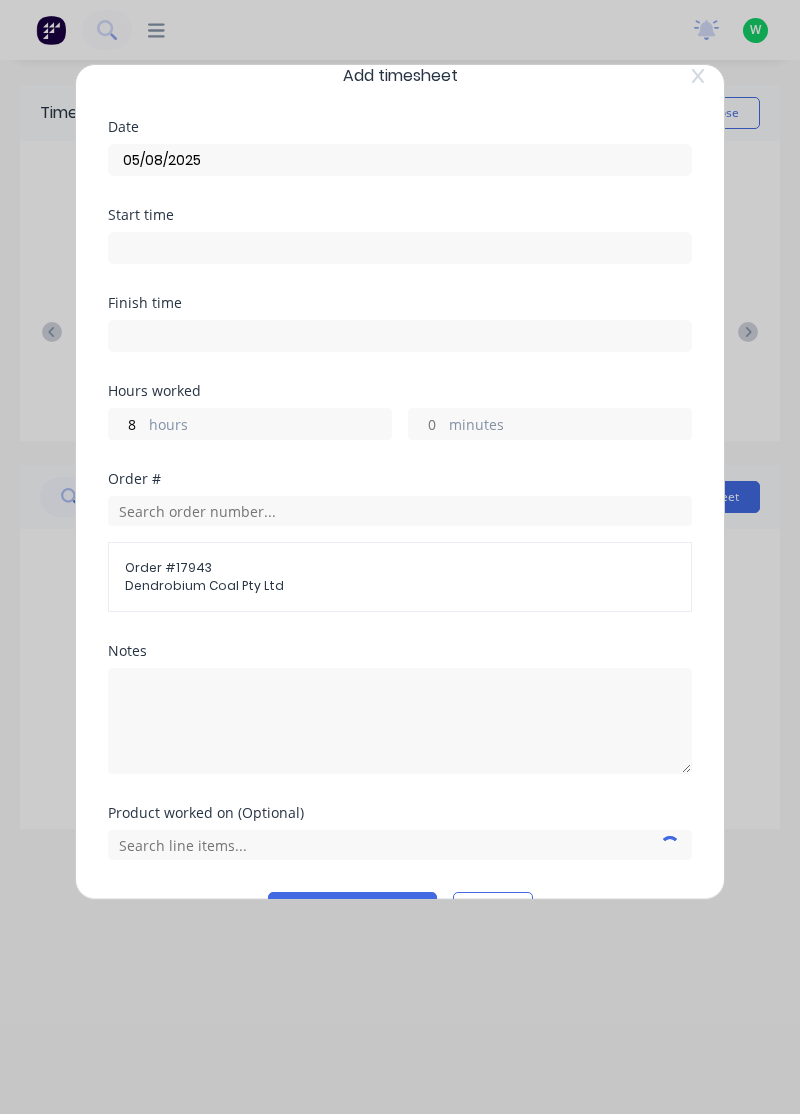 scroll, scrollTop: 78, scrollLeft: 0, axis: vertical 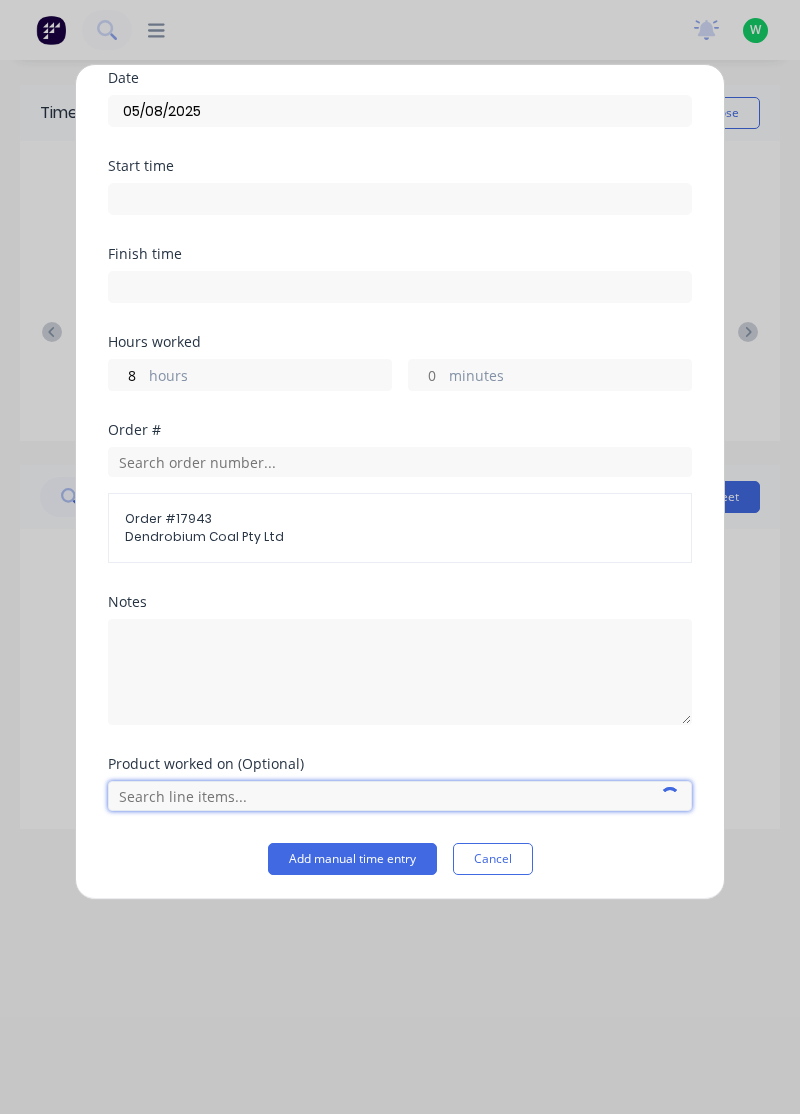 click at bounding box center [400, 796] 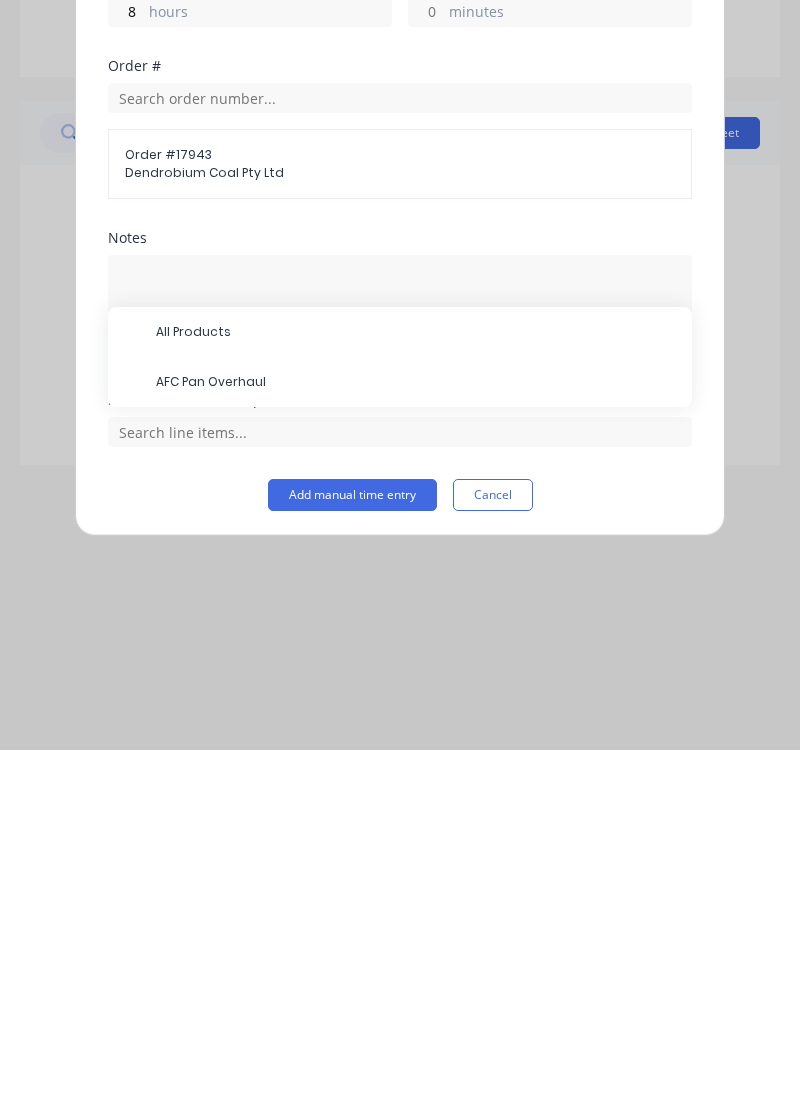 click on "AFC Pan Overhaul" at bounding box center (416, 746) 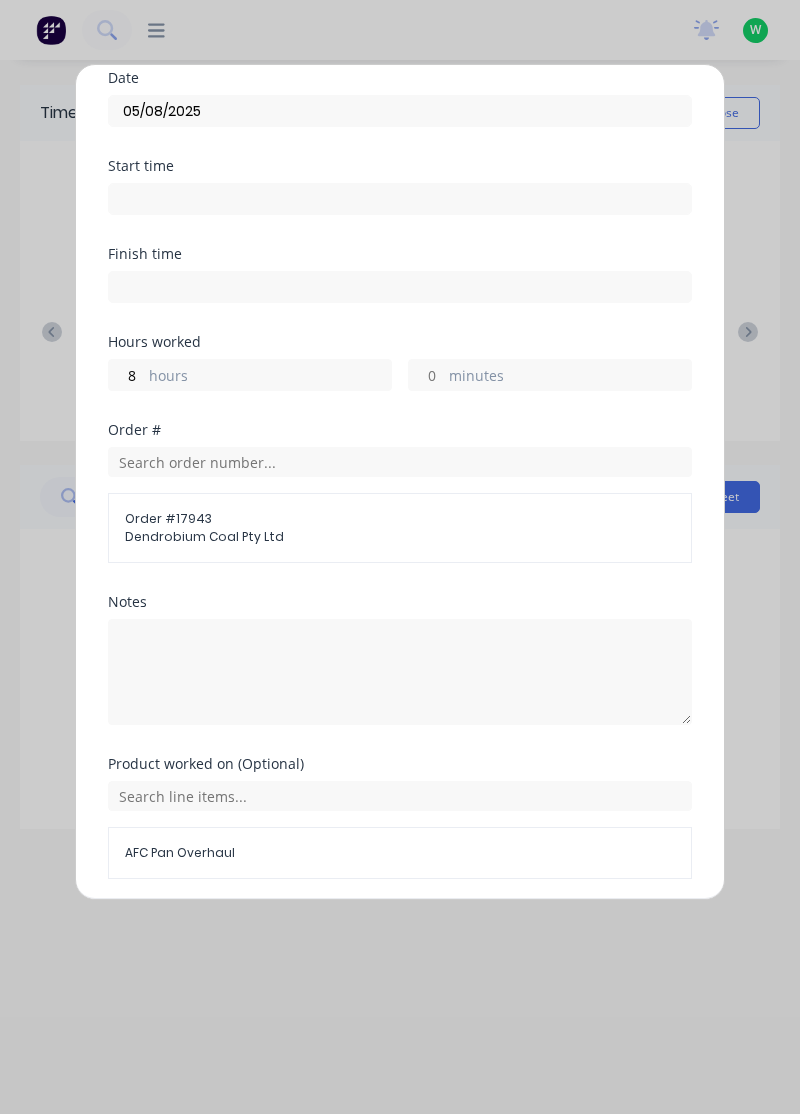 scroll, scrollTop: 145, scrollLeft: 0, axis: vertical 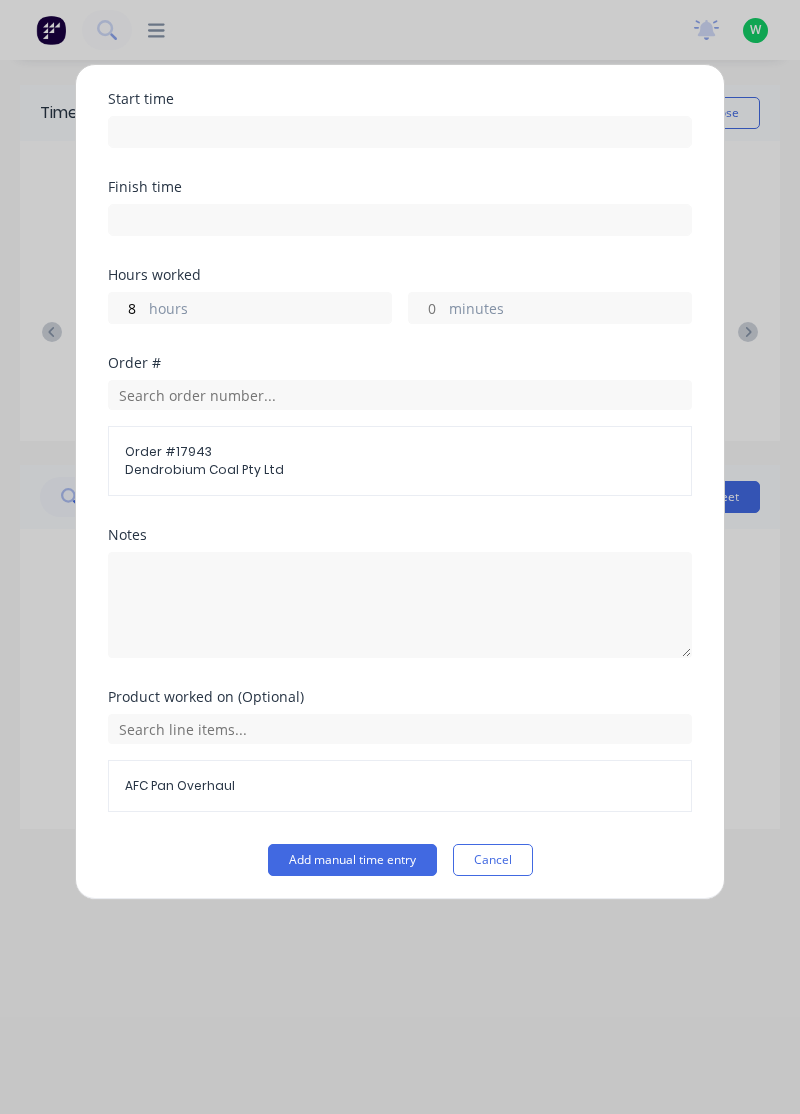 click on "Add manual time entry" at bounding box center [352, 860] 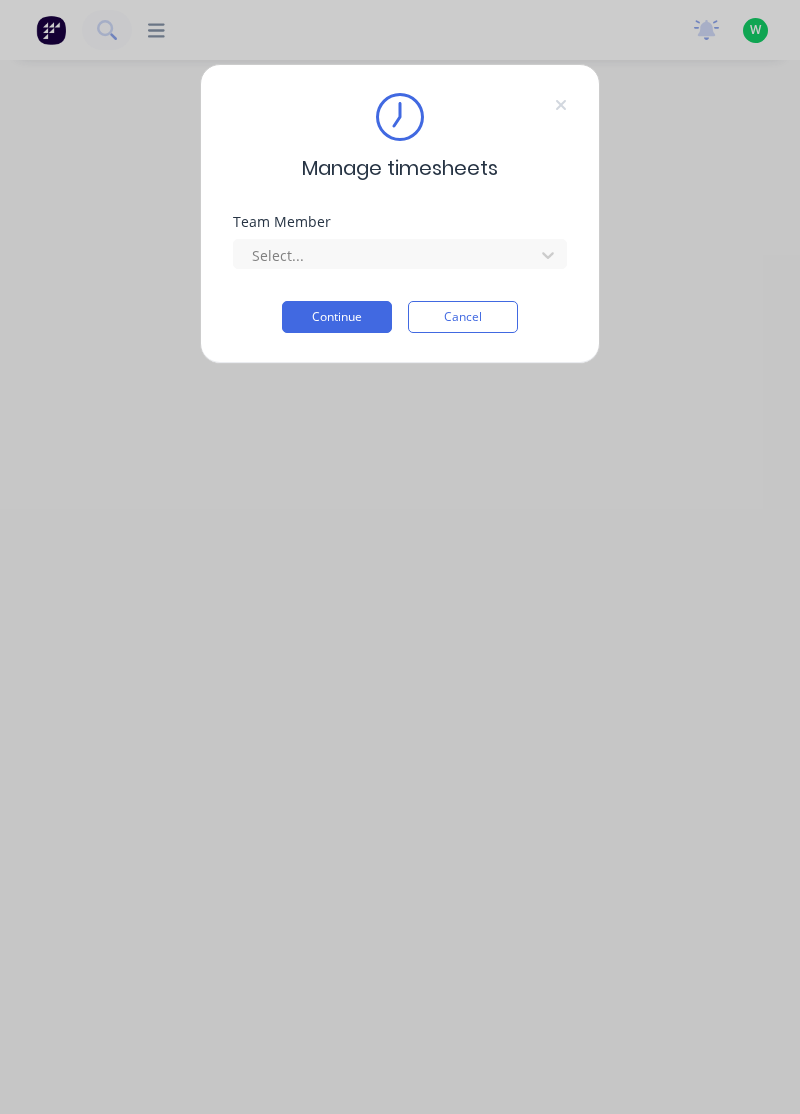 scroll, scrollTop: 0, scrollLeft: 0, axis: both 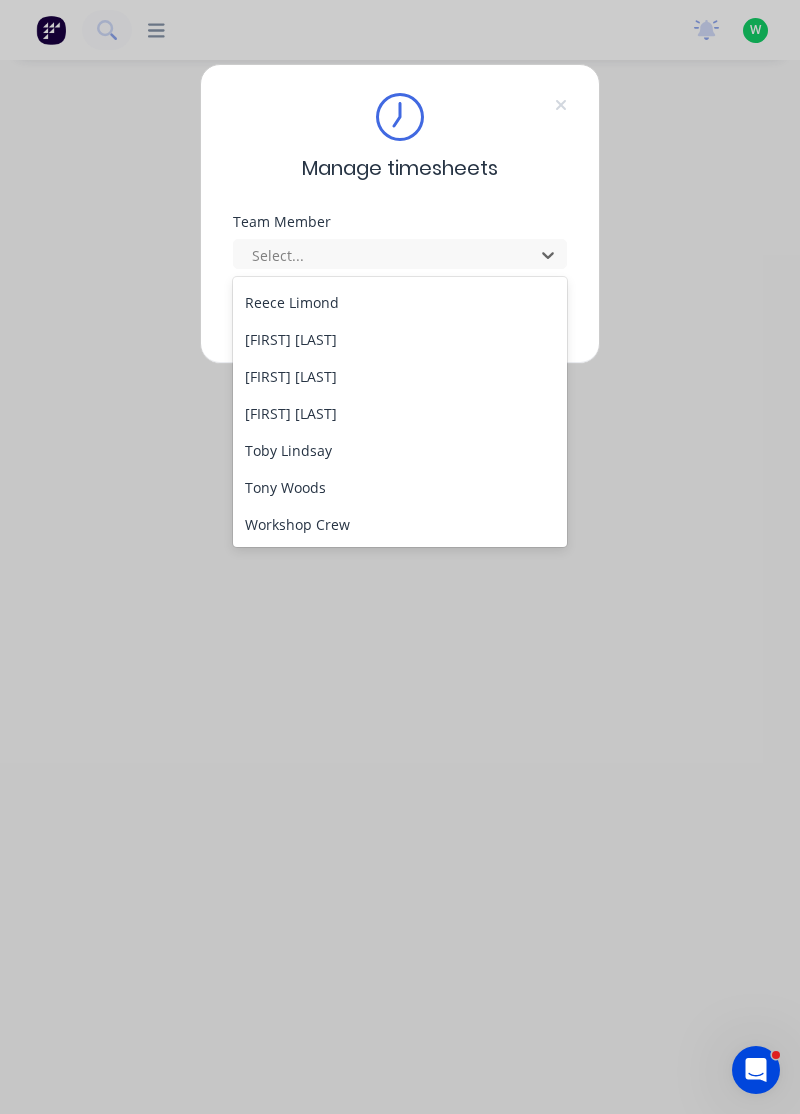 click on "Toby Lindsay" at bounding box center (400, 450) 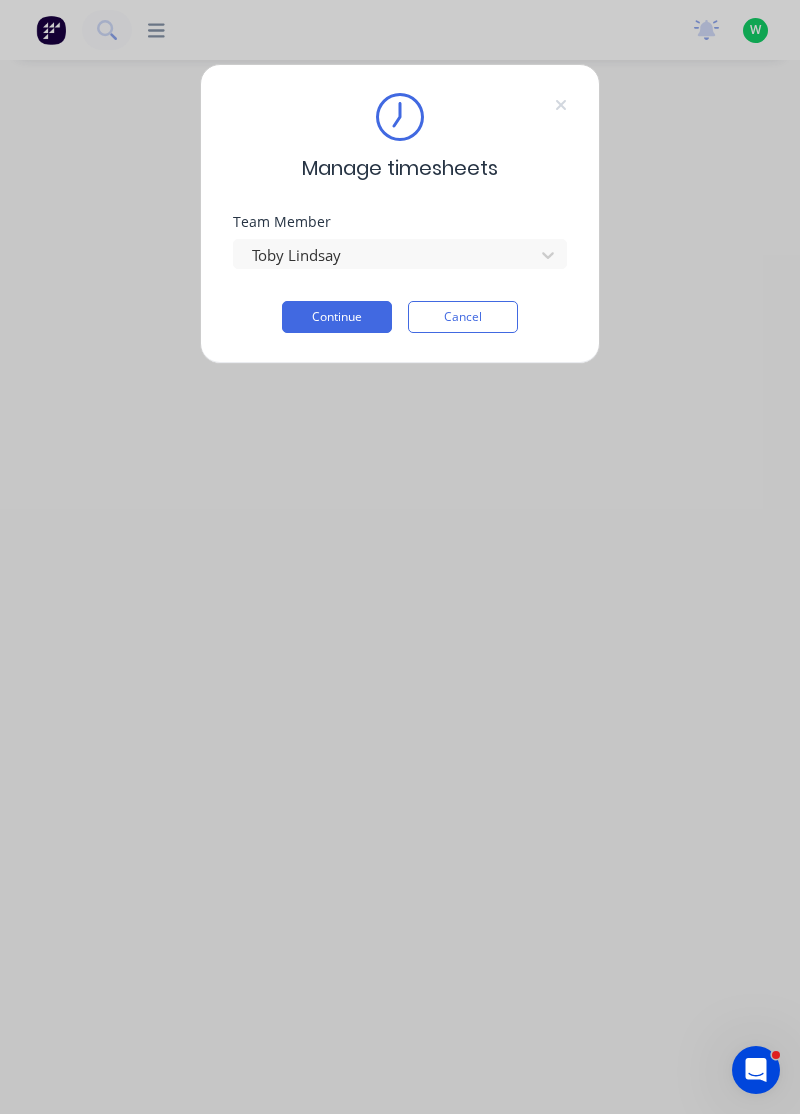 click on "Continue" at bounding box center (337, 317) 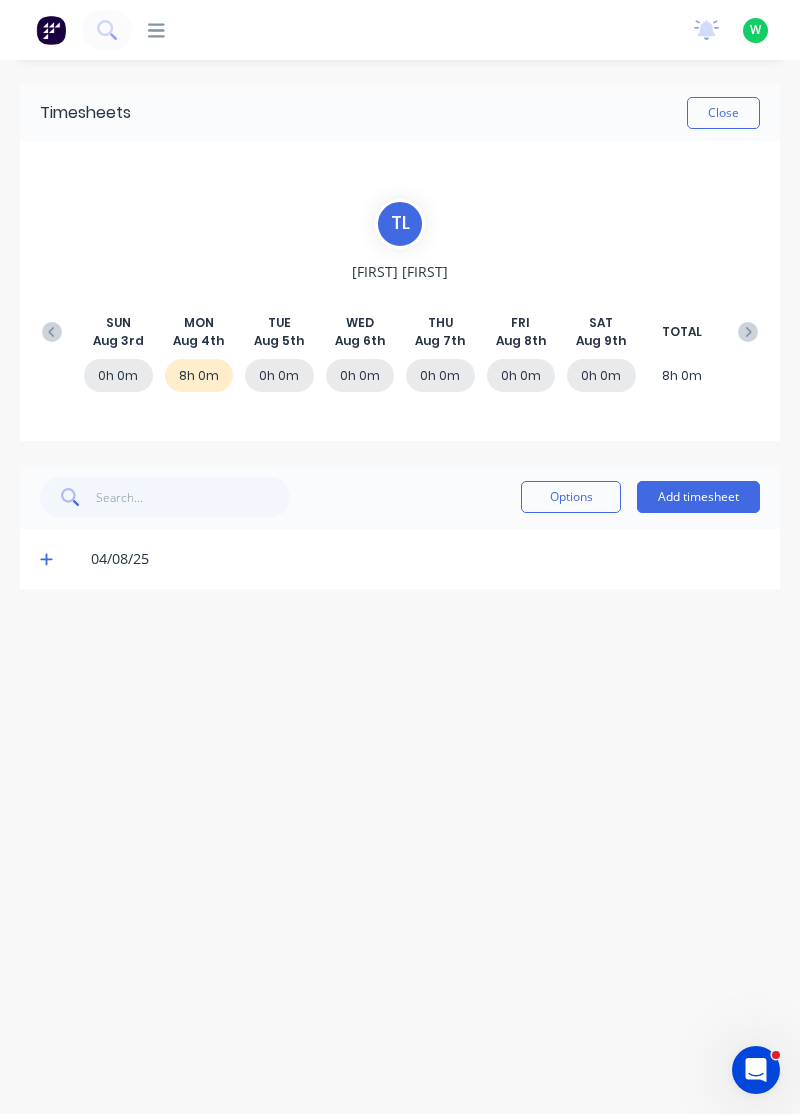click on "Close" at bounding box center [723, 113] 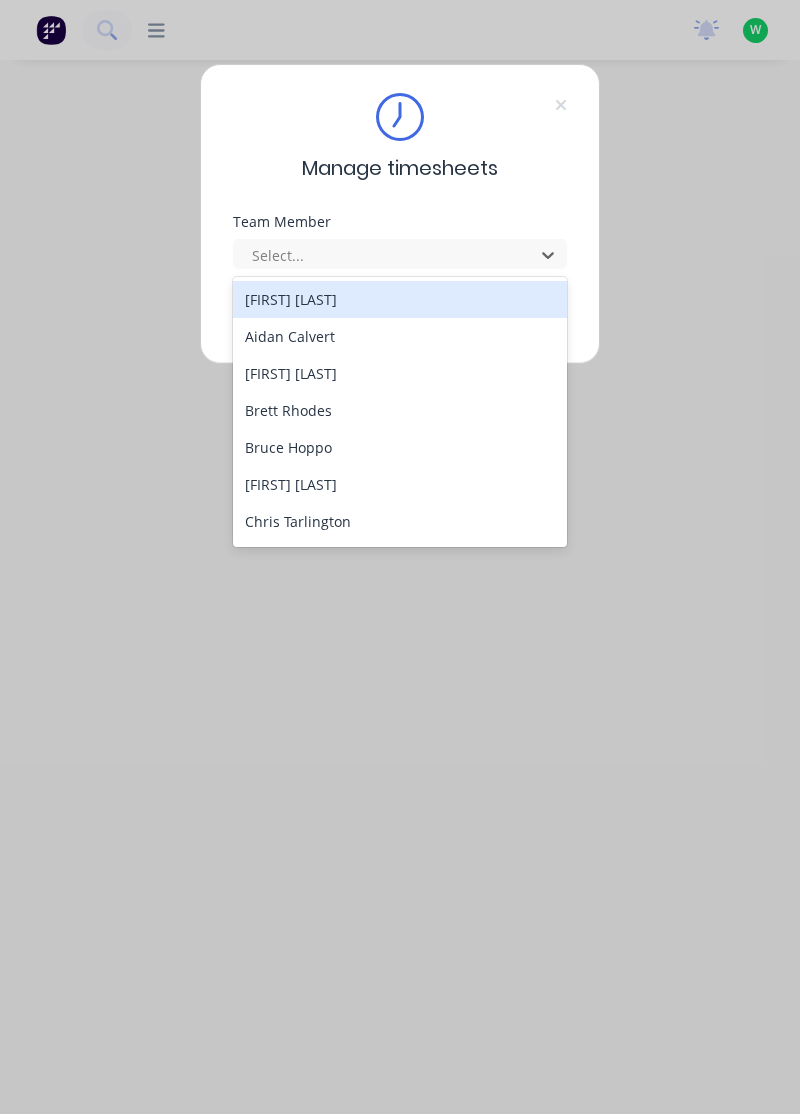 scroll, scrollTop: 0, scrollLeft: 0, axis: both 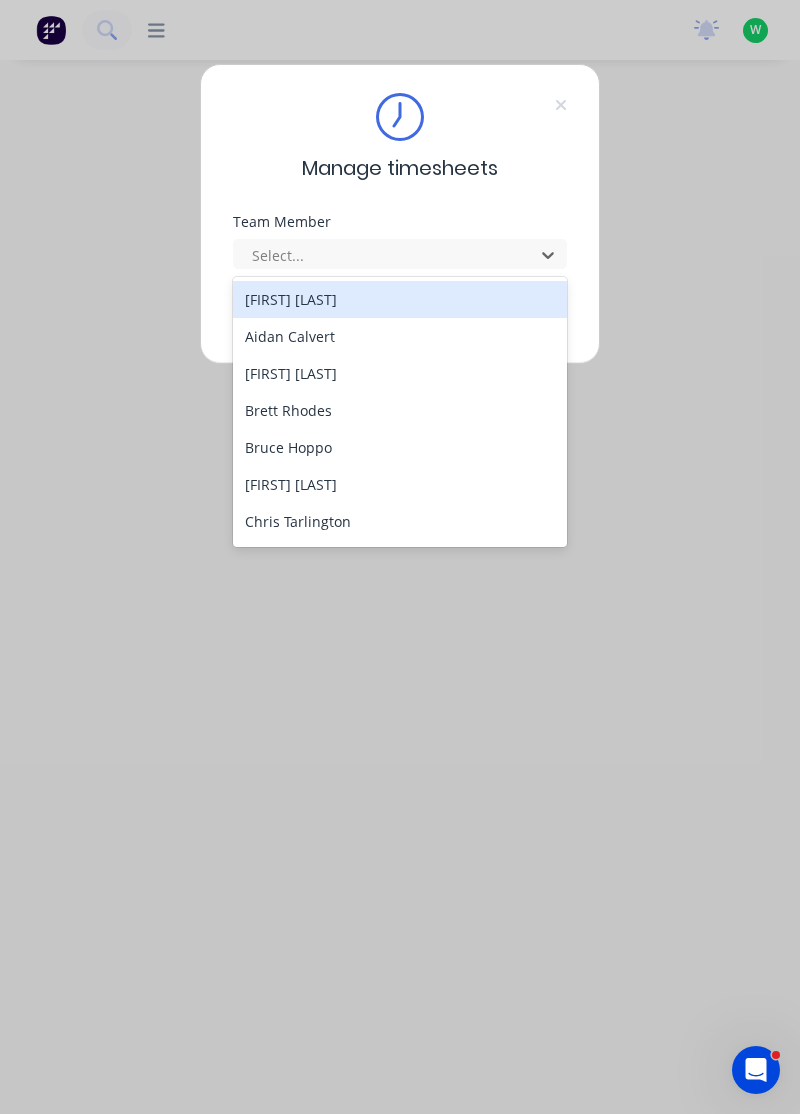 click on "Bruce Hoppo" at bounding box center (400, 447) 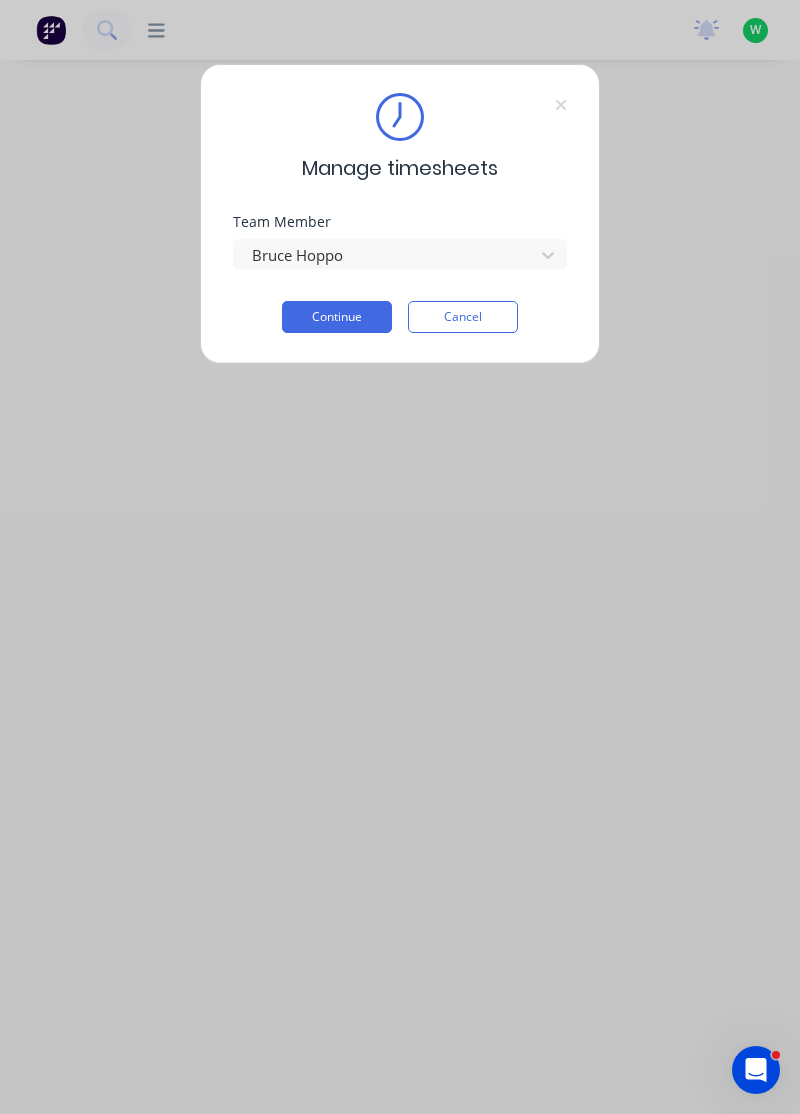 click on "Continue" at bounding box center (337, 317) 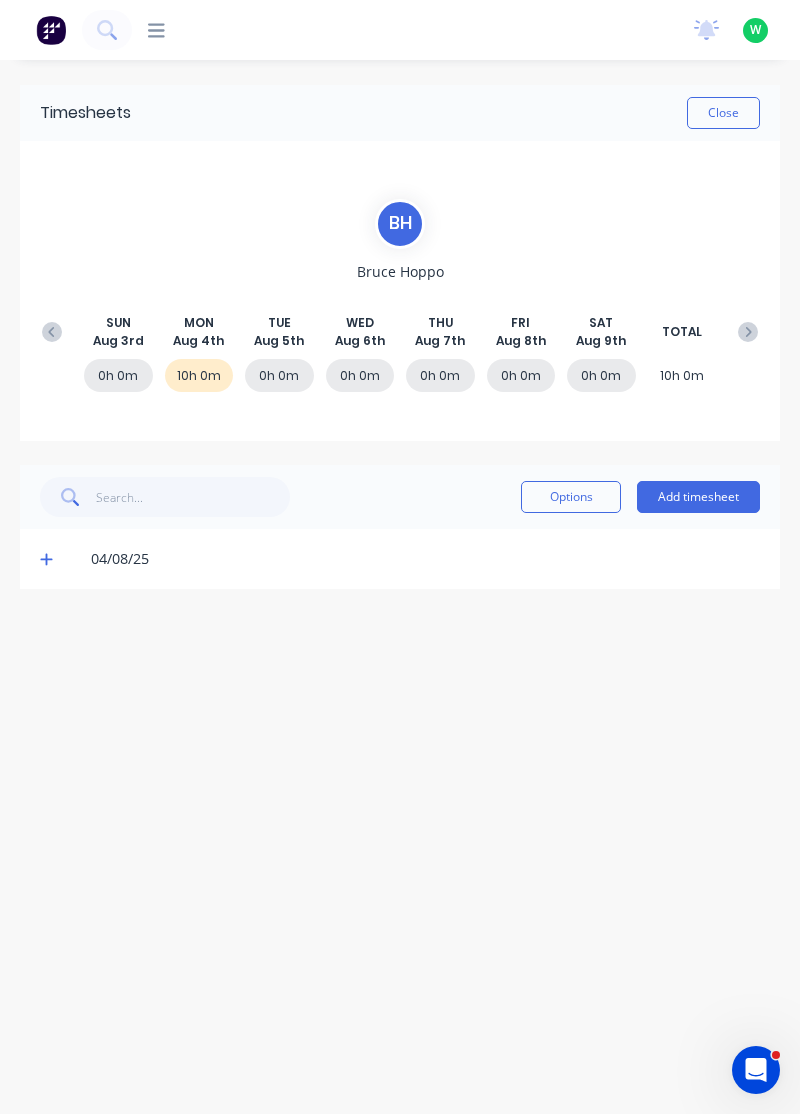 click 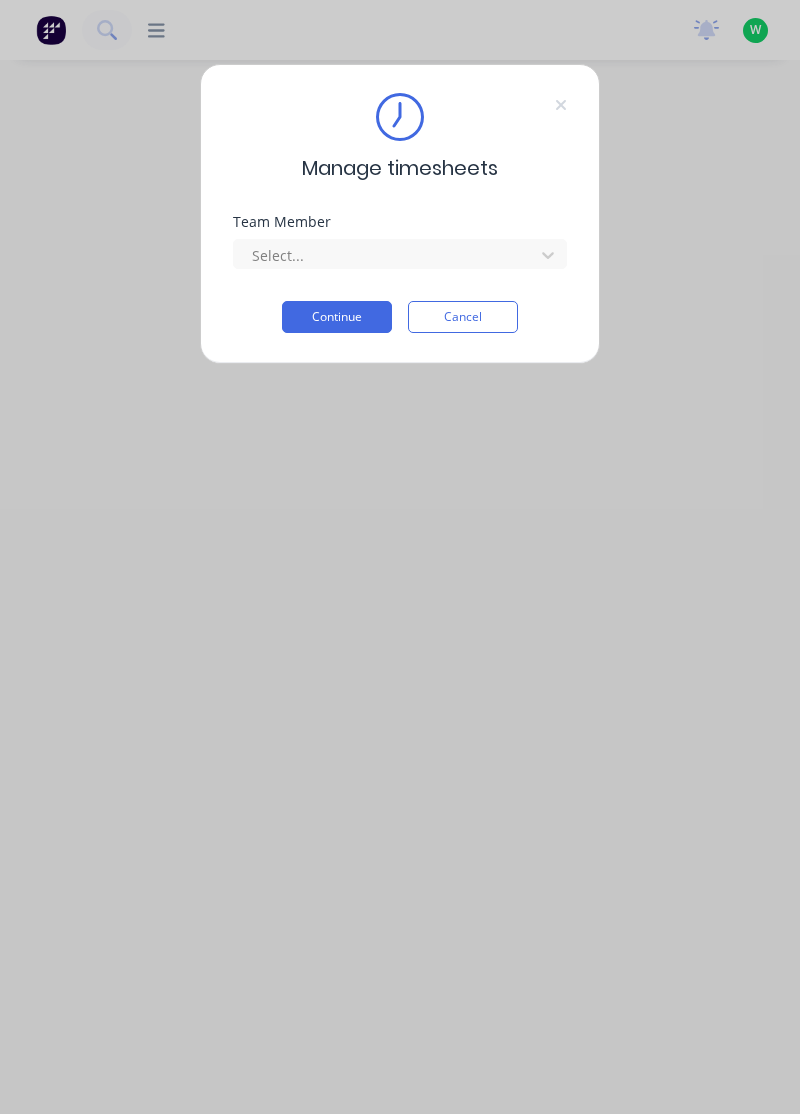 scroll, scrollTop: 0, scrollLeft: 0, axis: both 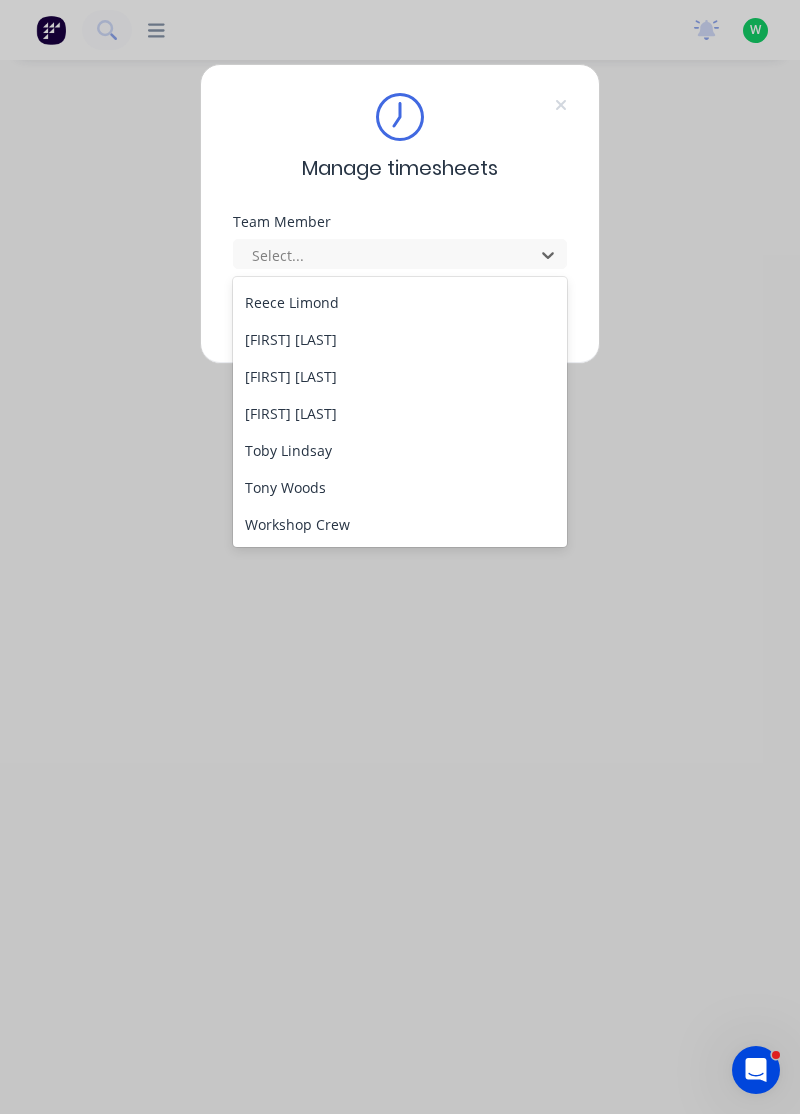 click on "Toby Lindsay" at bounding box center (400, 450) 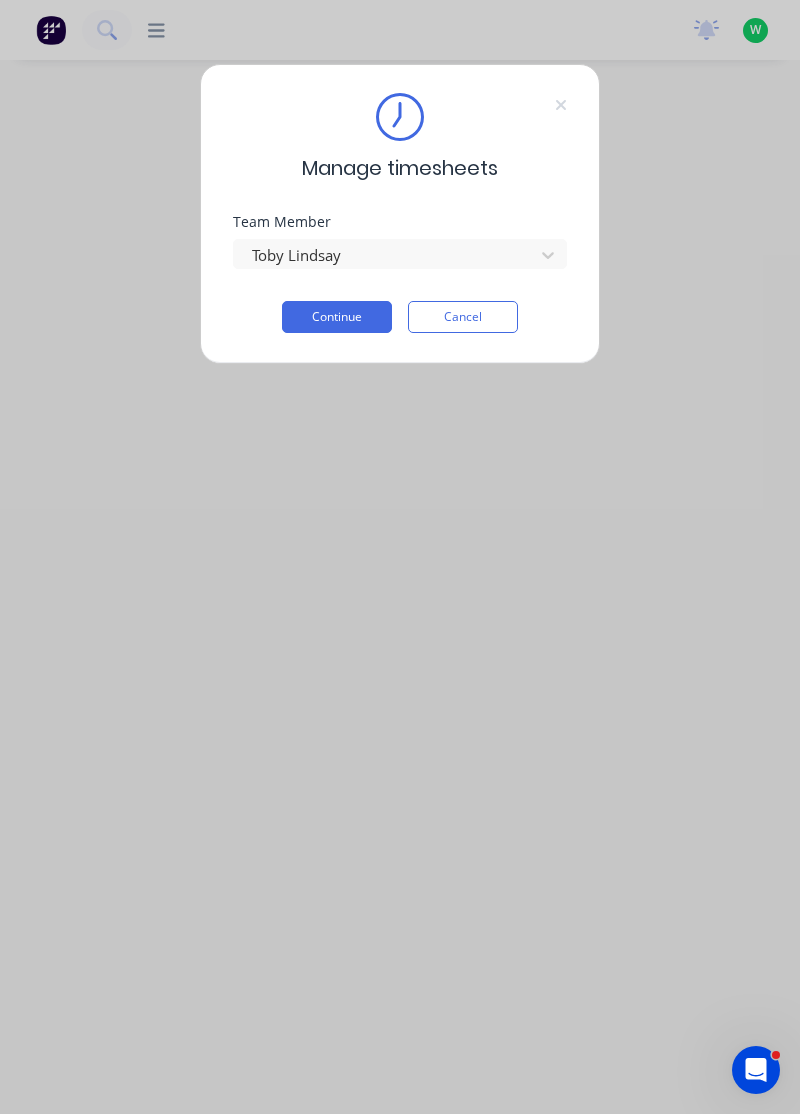 click on "Continue" at bounding box center (337, 317) 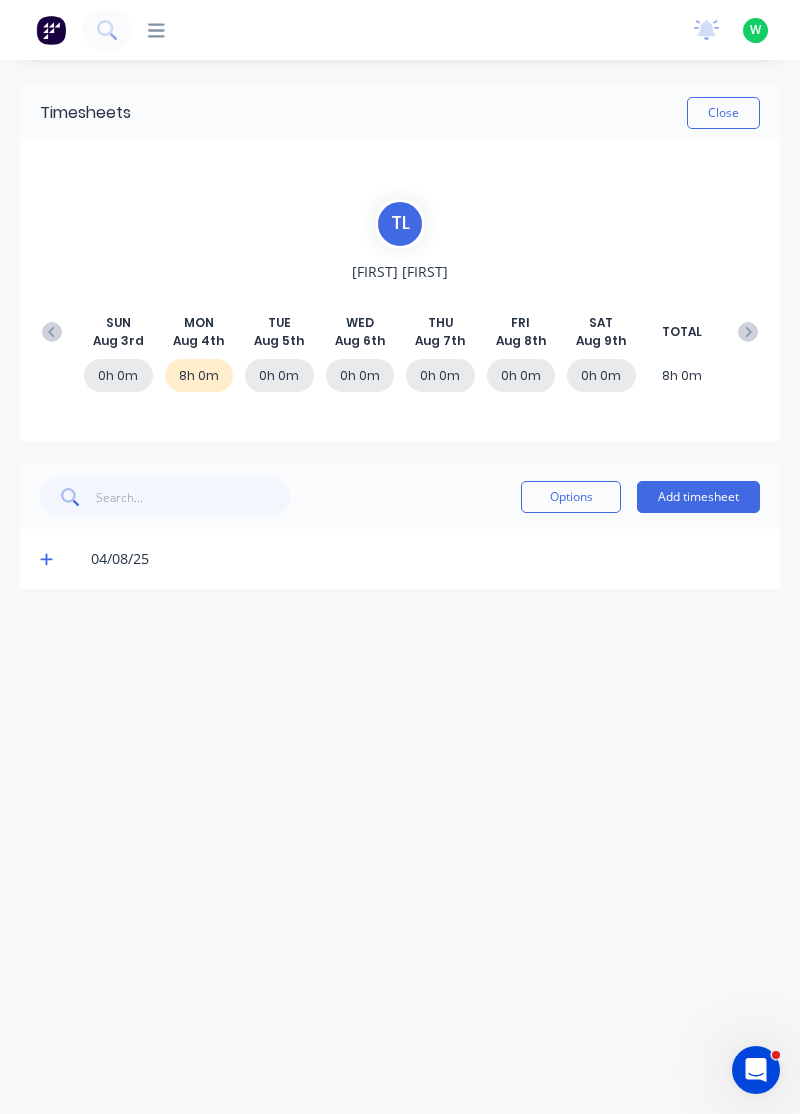 click on "Add timesheet" at bounding box center (698, 497) 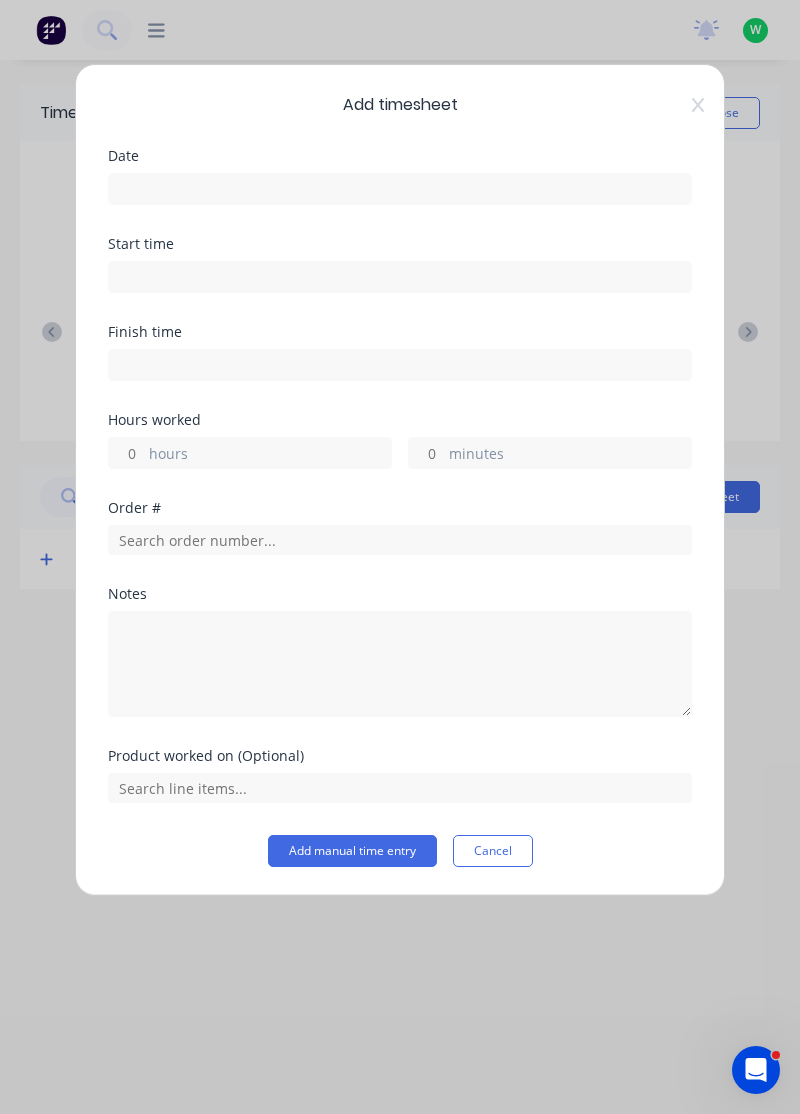 click at bounding box center [400, 189] 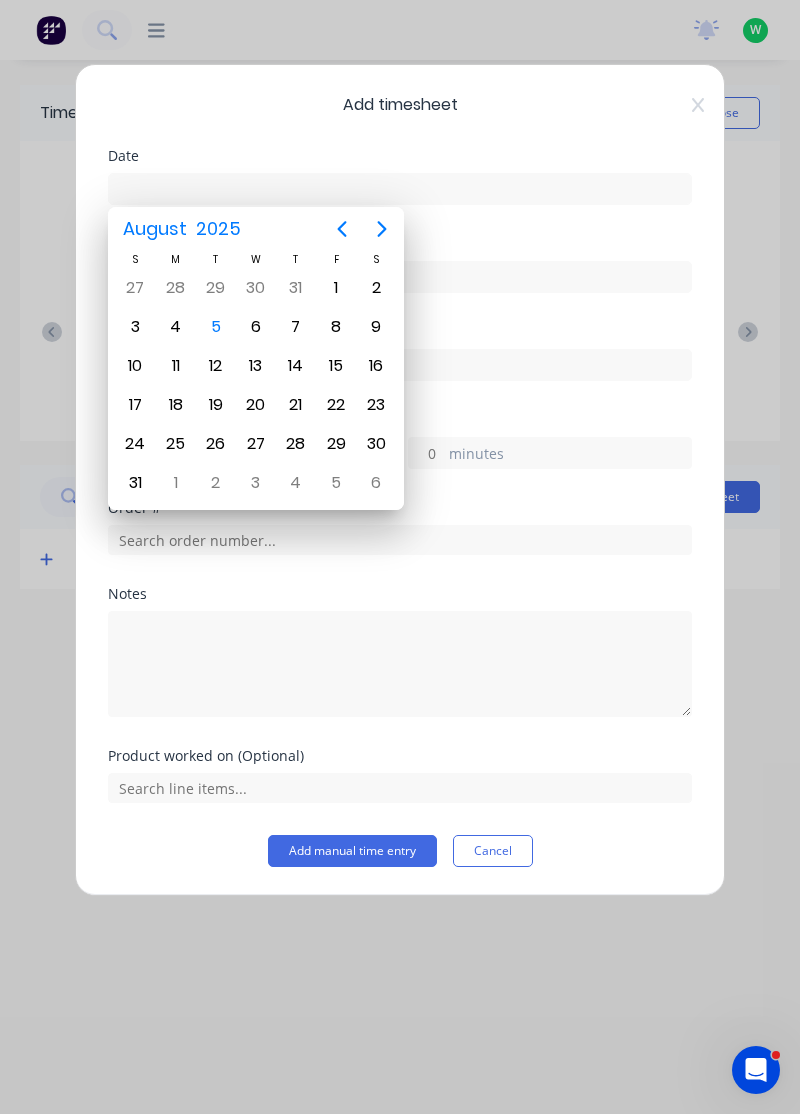 click on "5" at bounding box center (216, 327) 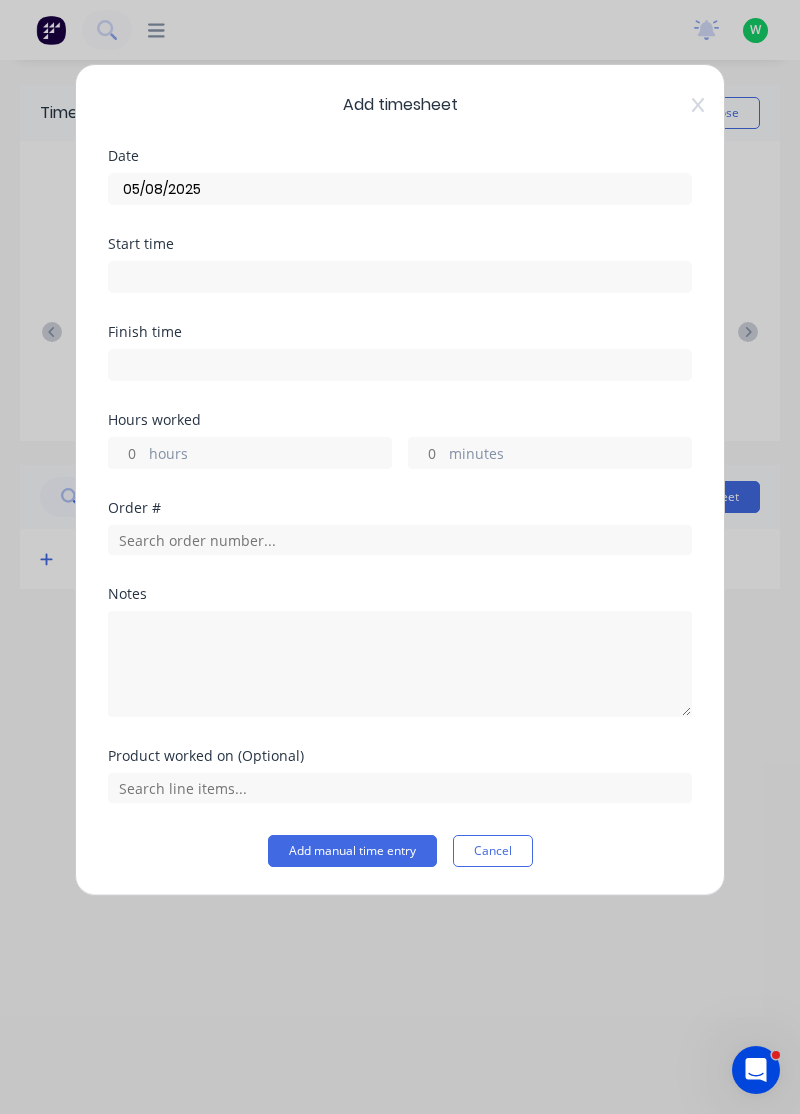 type on "05/08/2025" 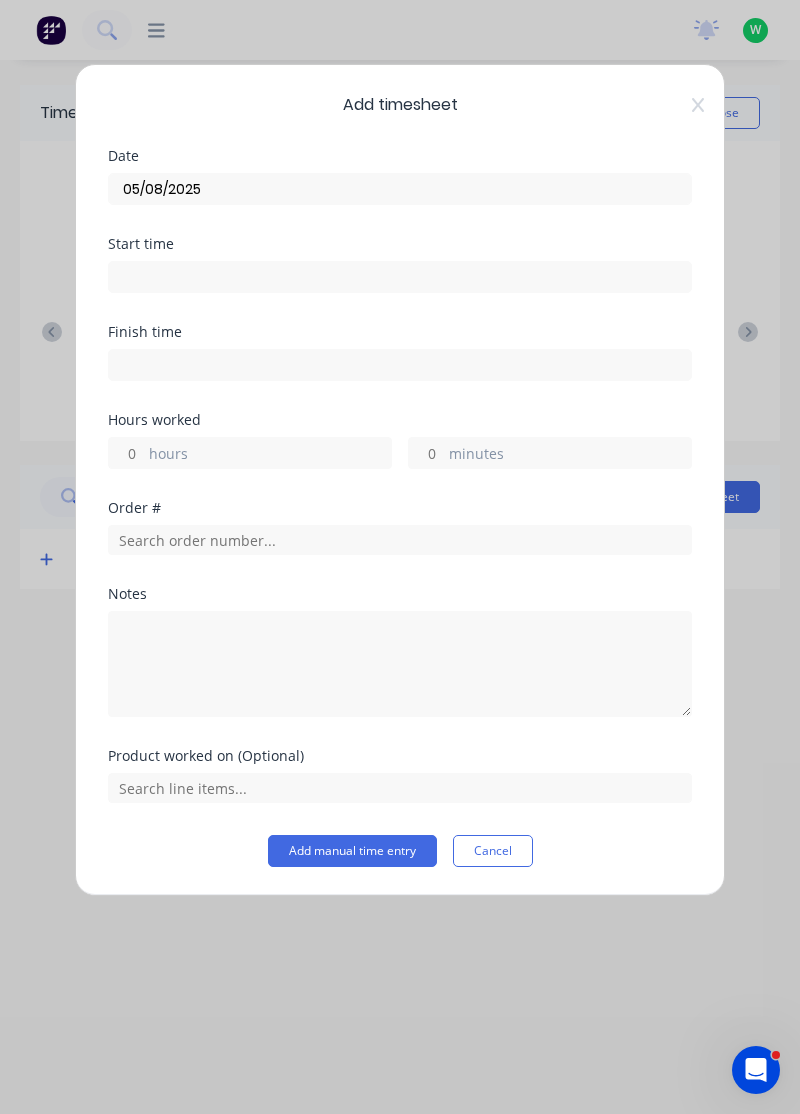 click on "hours" at bounding box center [270, 455] 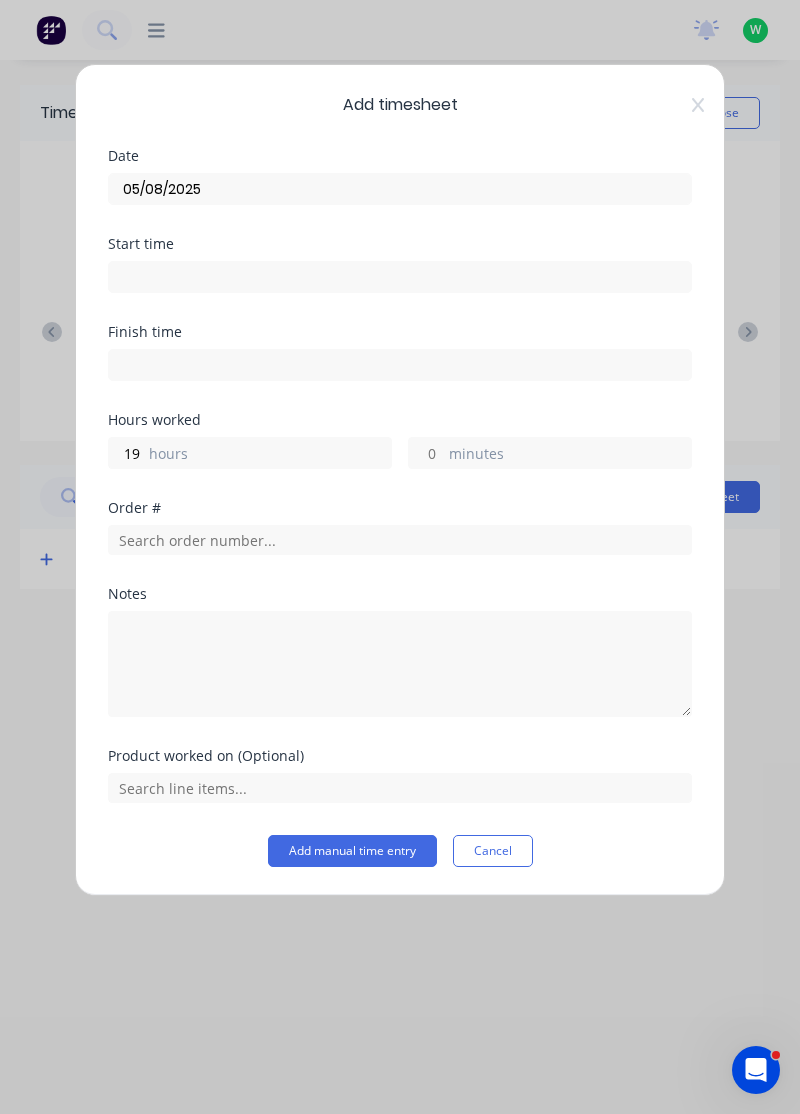 click on "hours" at bounding box center (270, 455) 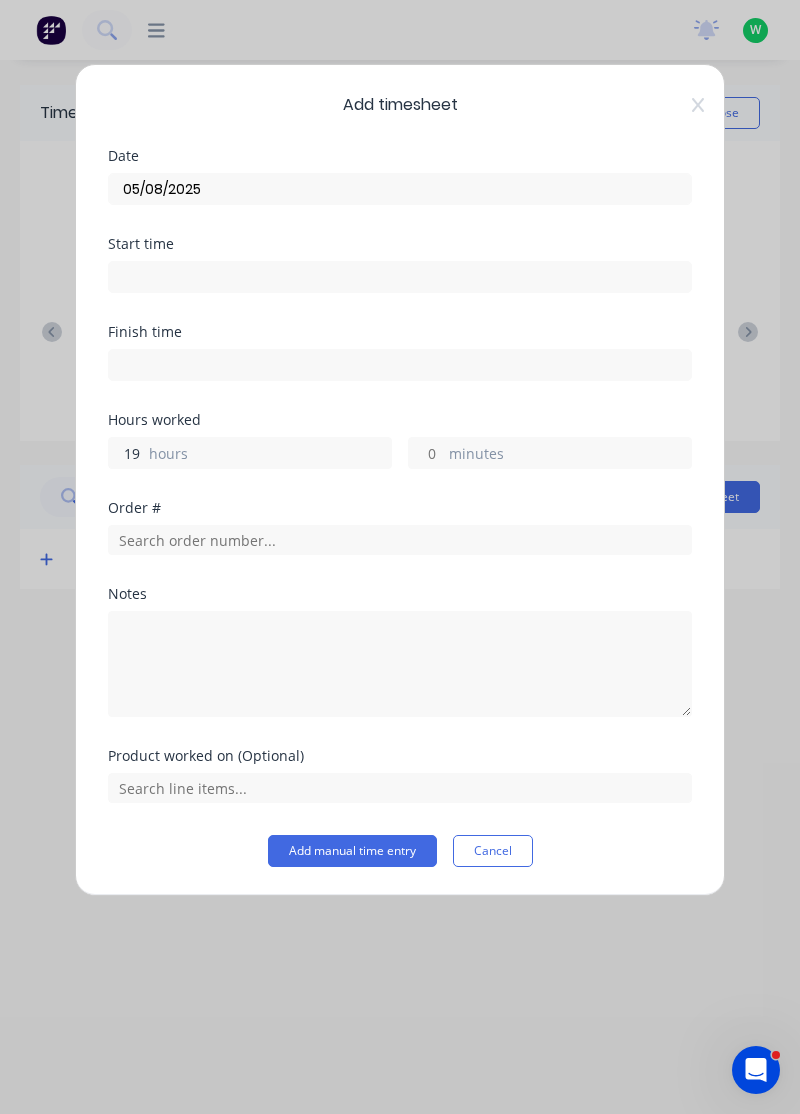 click on "19" at bounding box center (126, 453) 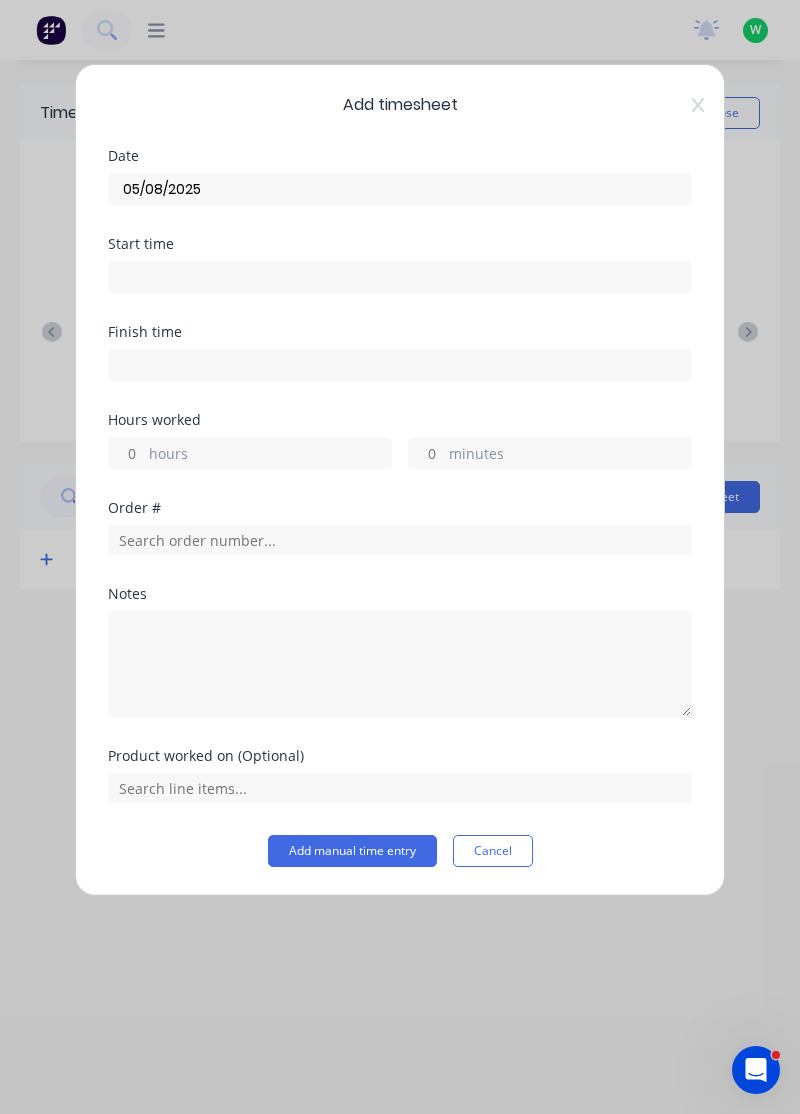 type 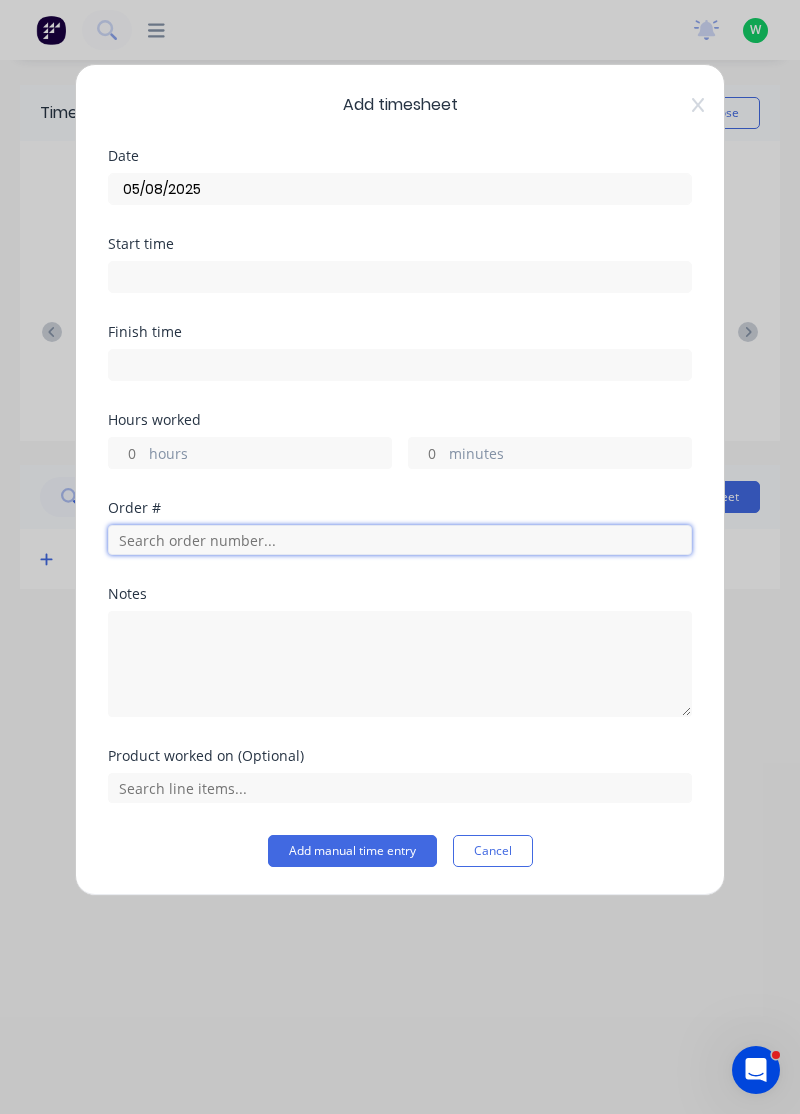 click at bounding box center [400, 540] 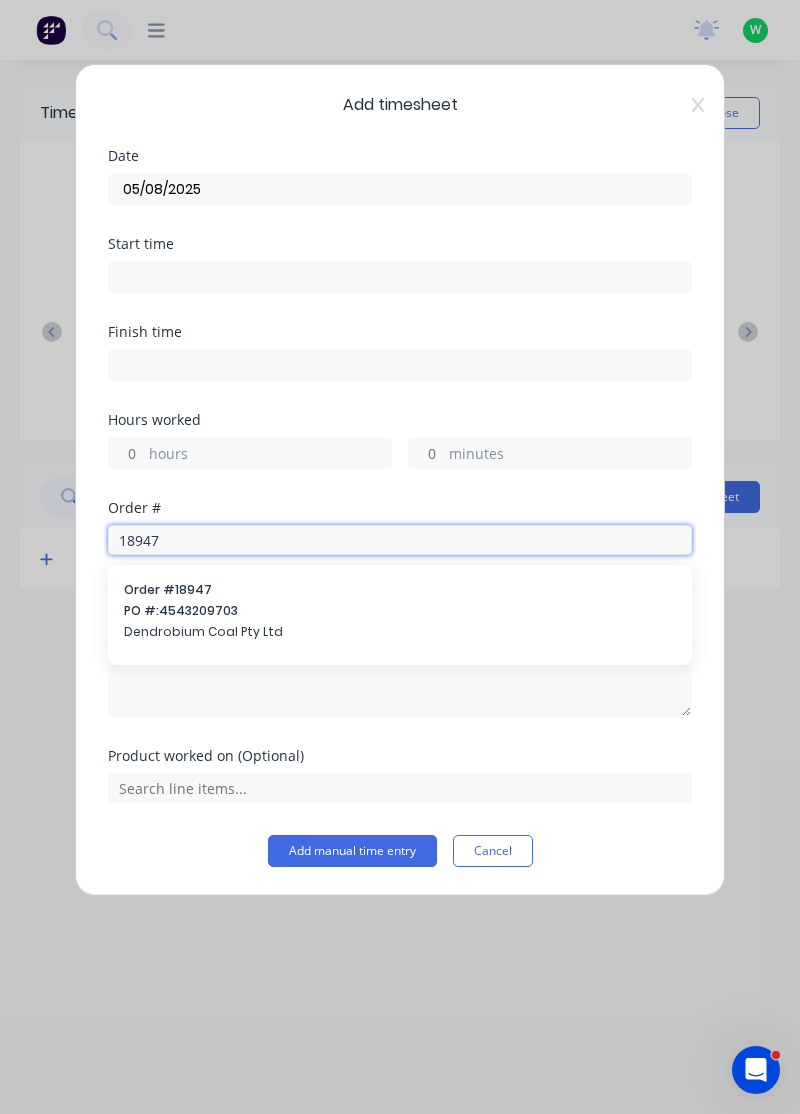 type on "18947" 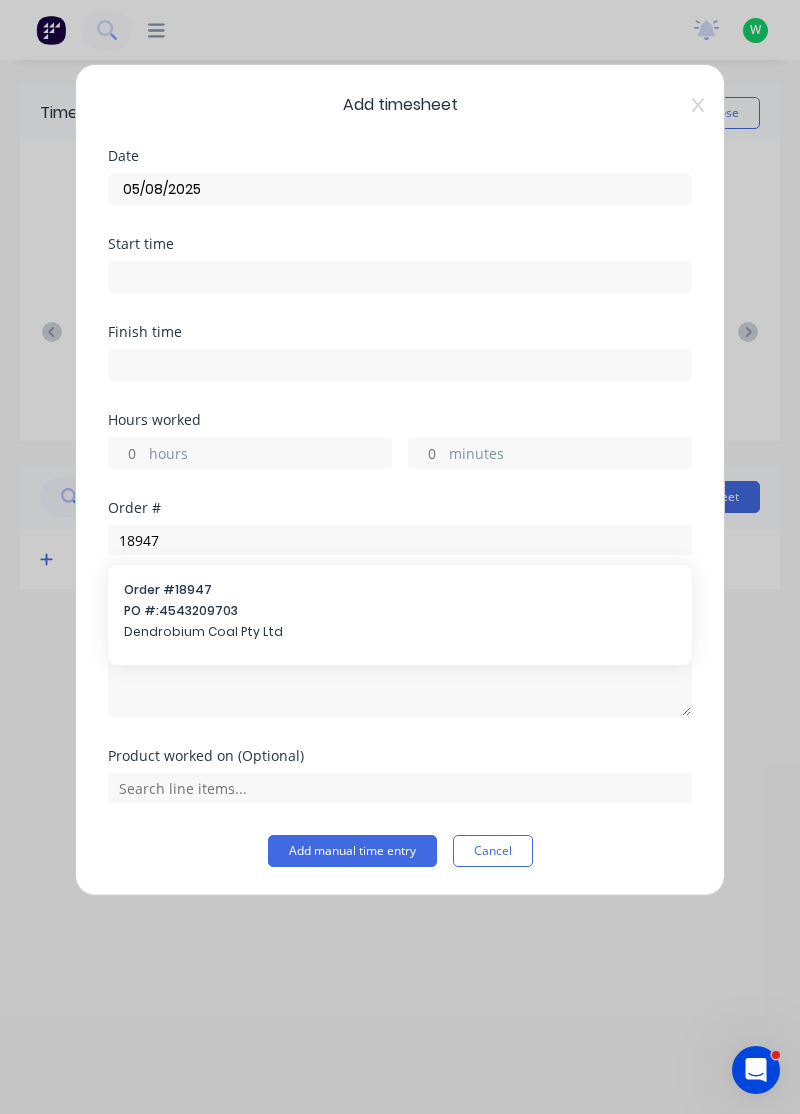 click on "Dendrobium Coal Pty Ltd" at bounding box center (400, 632) 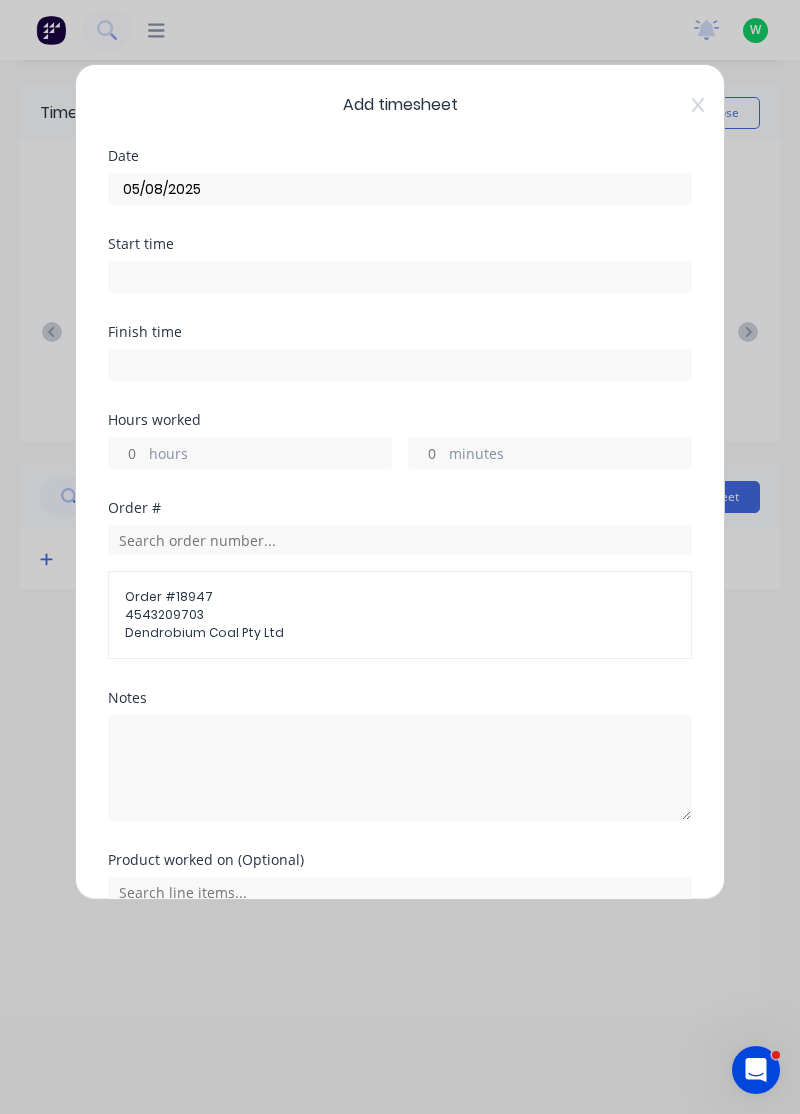 click on "hours" at bounding box center (270, 455) 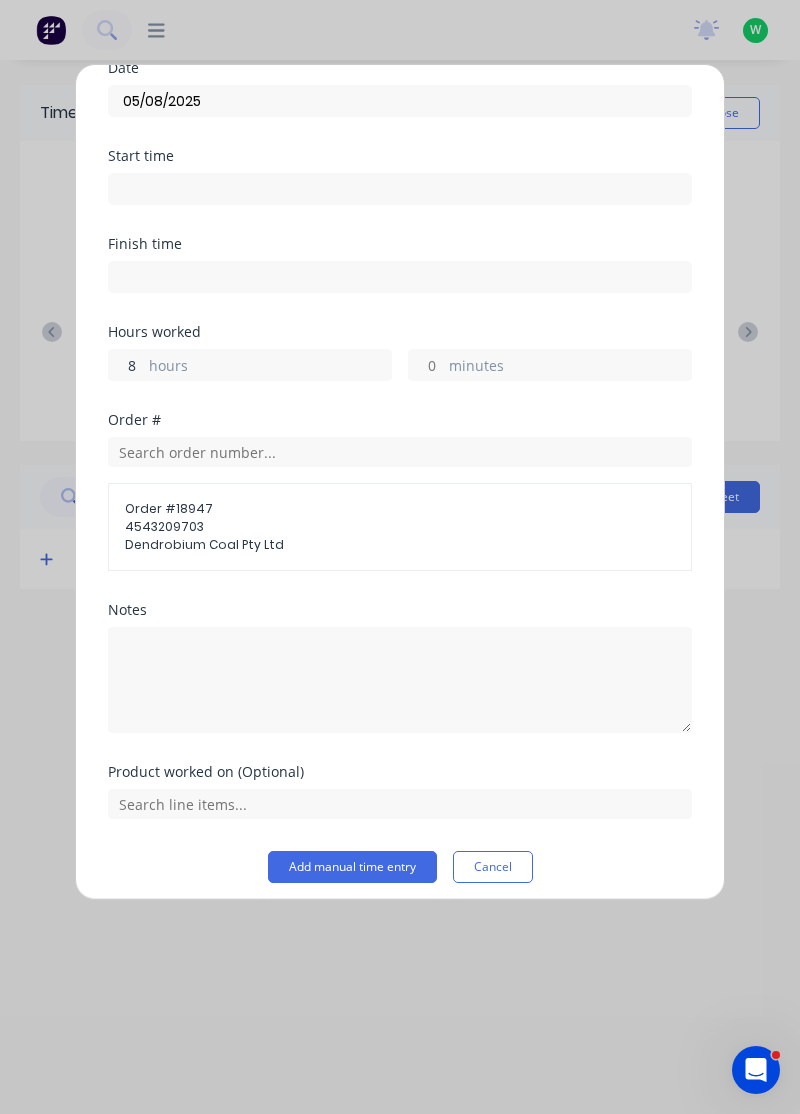 scroll, scrollTop: 87, scrollLeft: 0, axis: vertical 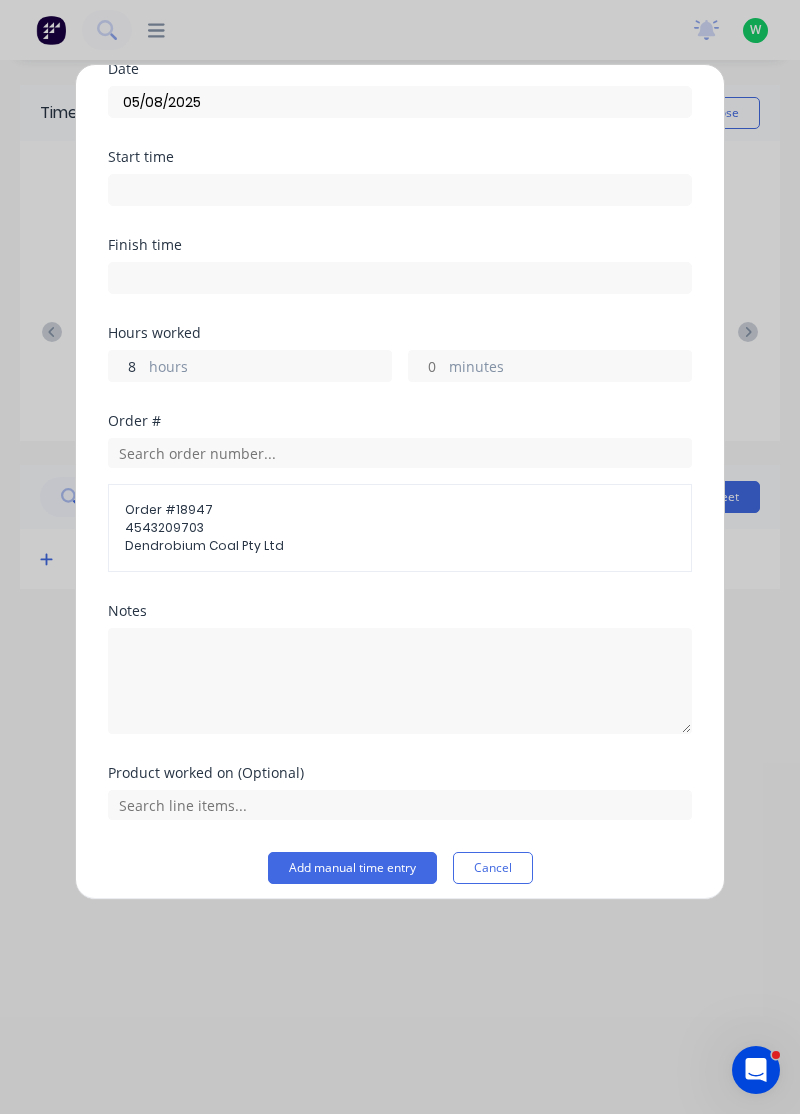 type on "8" 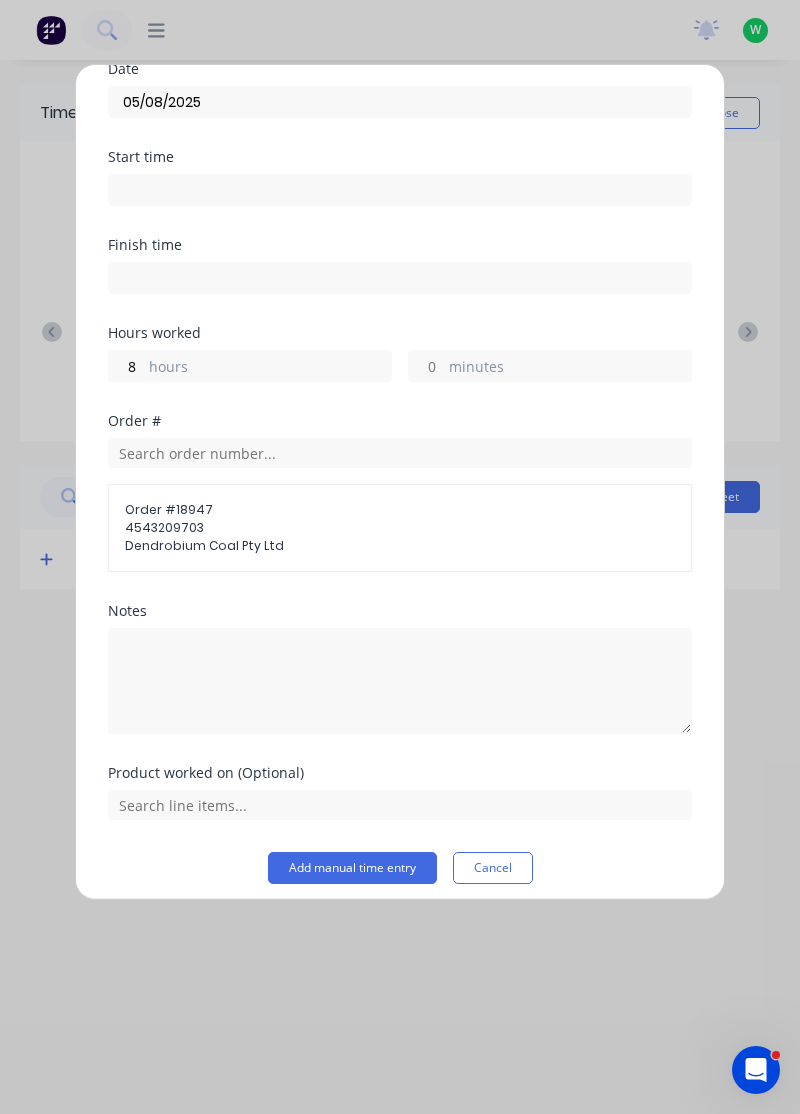 click on "Add timesheet Date 05/08/2025 Start time Finish time Hours worked 8 hours minutes Order # Order # 18947 4543209703 Dendrobium Coal Pty Ltd Notes Product worked on (Optional) Add manual time entry   Cancel" at bounding box center [400, 557] 